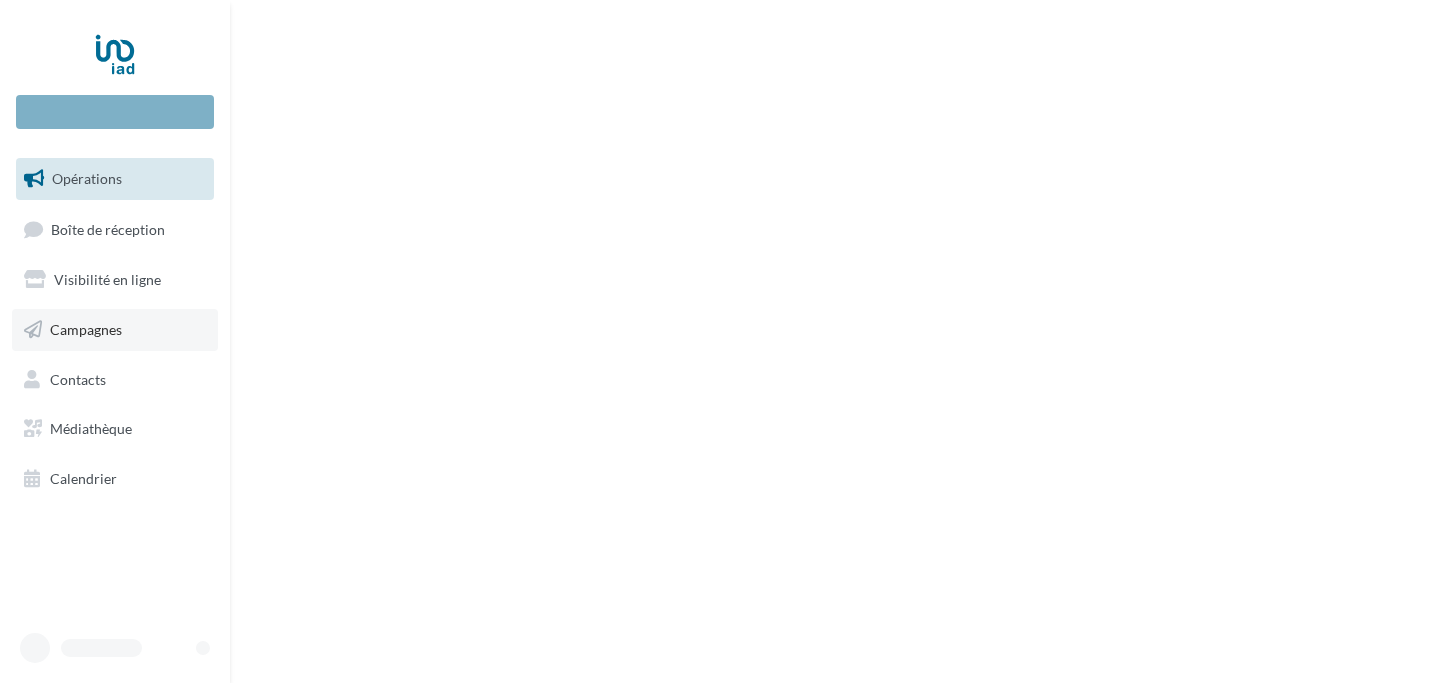 scroll, scrollTop: 0, scrollLeft: 0, axis: both 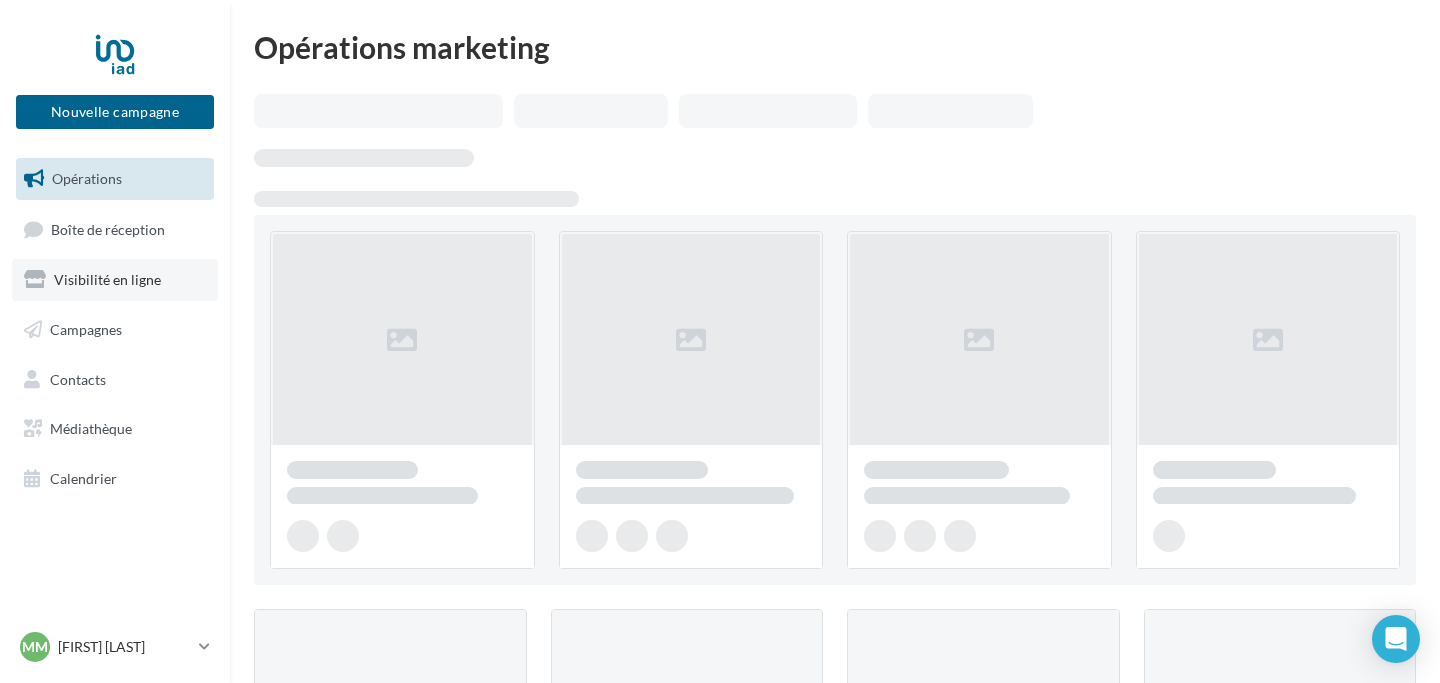 click on "Visibilité en ligne" at bounding box center [115, 280] 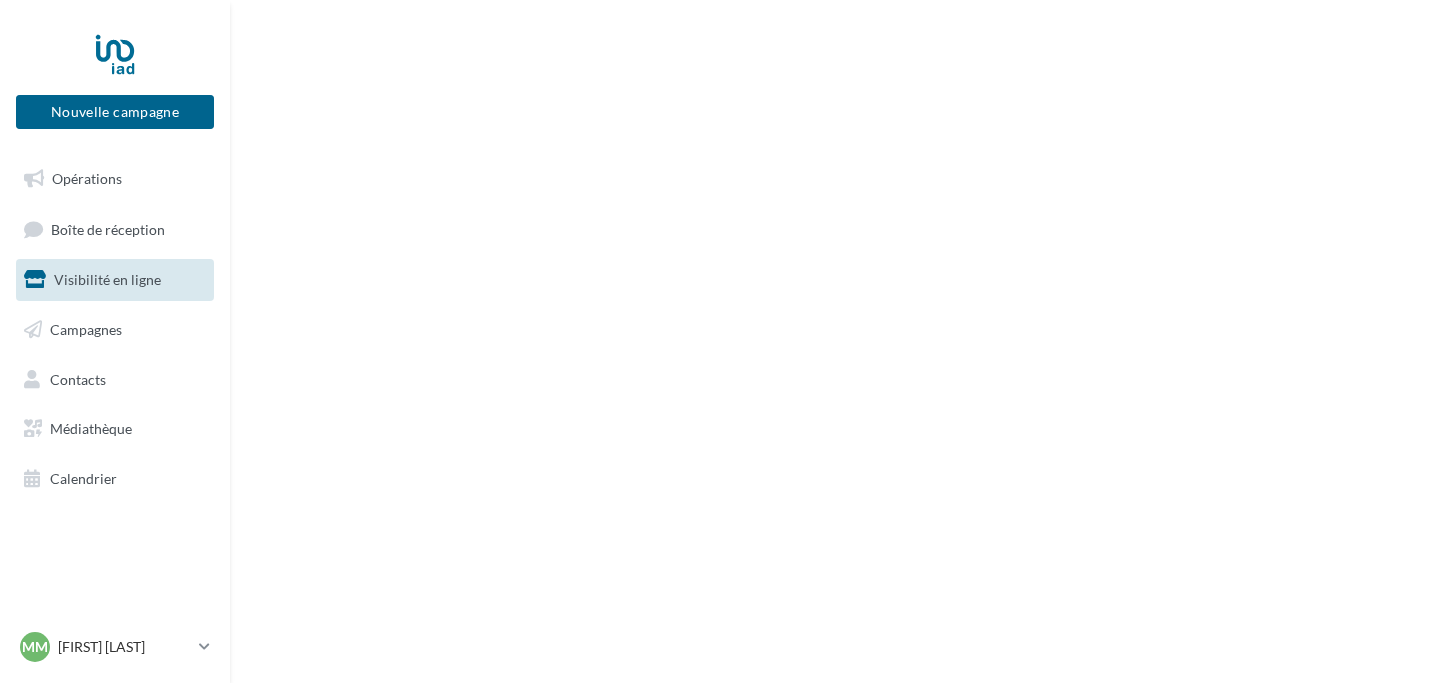 scroll, scrollTop: 0, scrollLeft: 0, axis: both 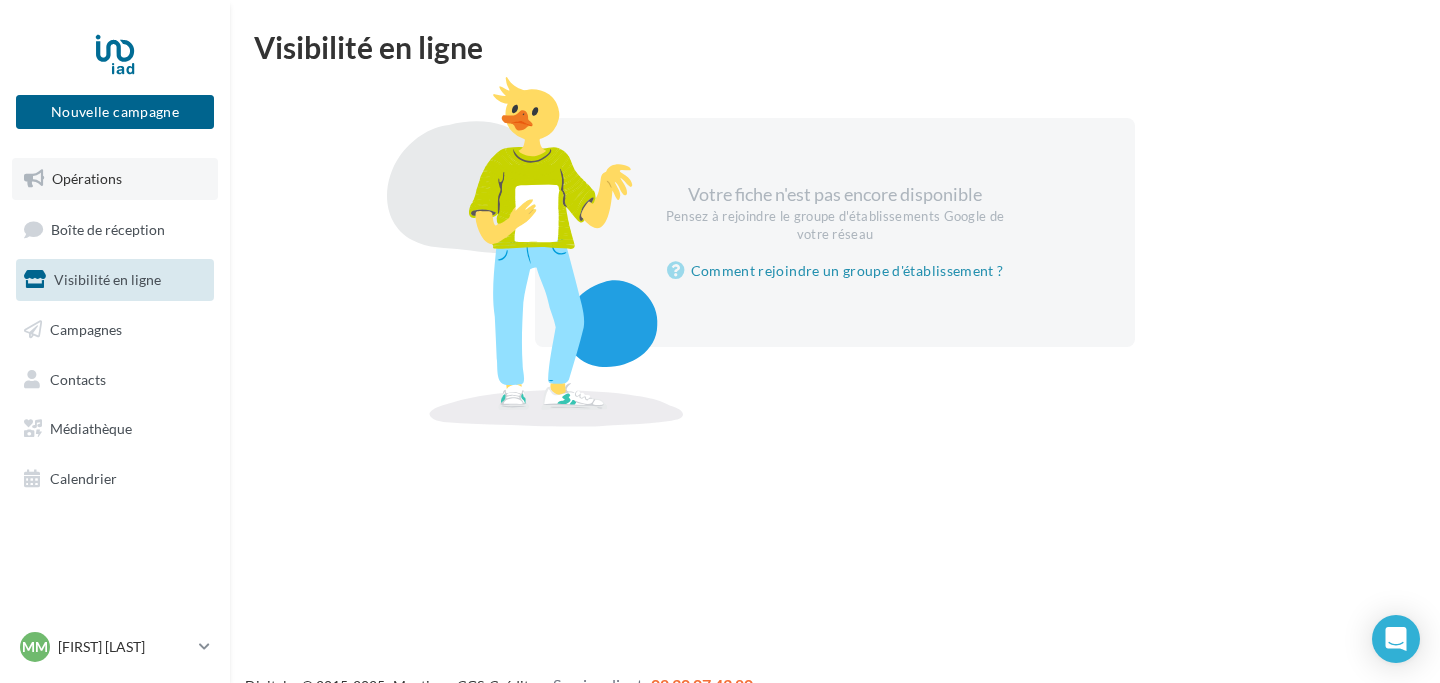 click on "Opérations" at bounding box center [115, 179] 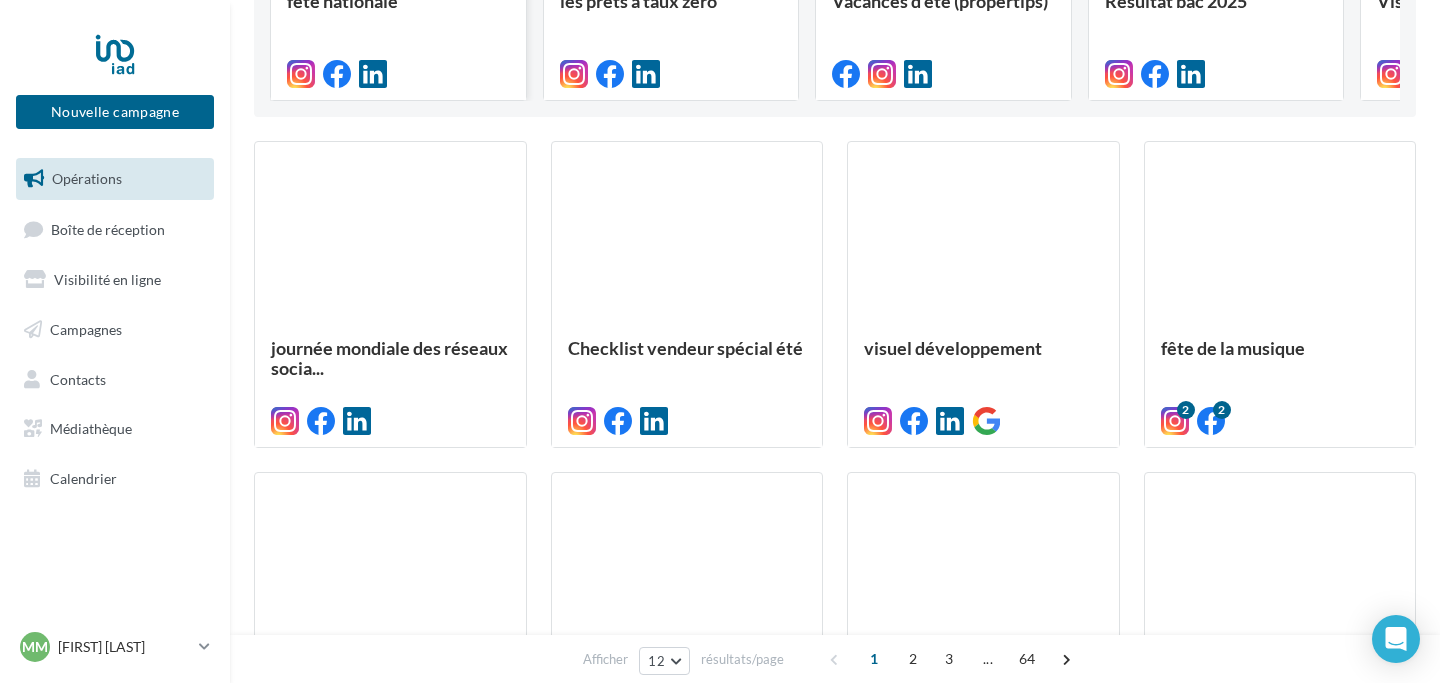 scroll, scrollTop: 430, scrollLeft: 0, axis: vertical 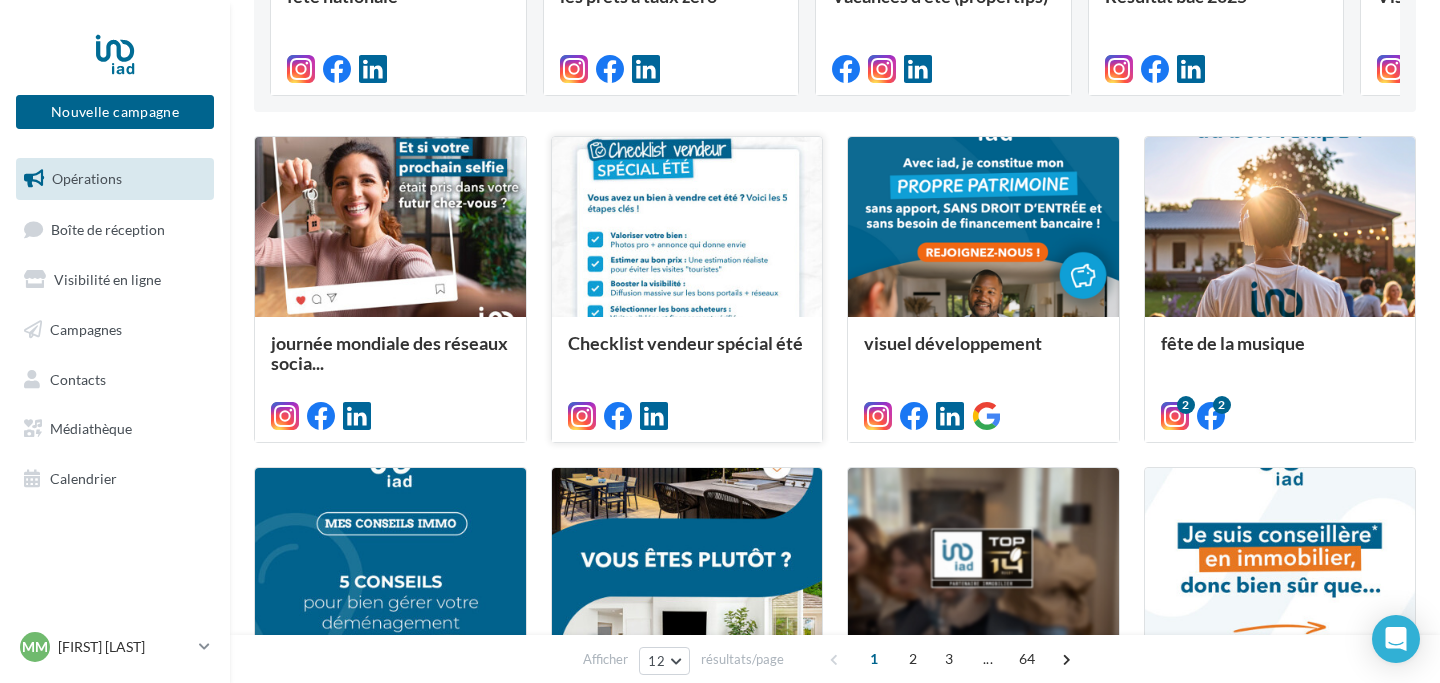 click at bounding box center (390, 228) 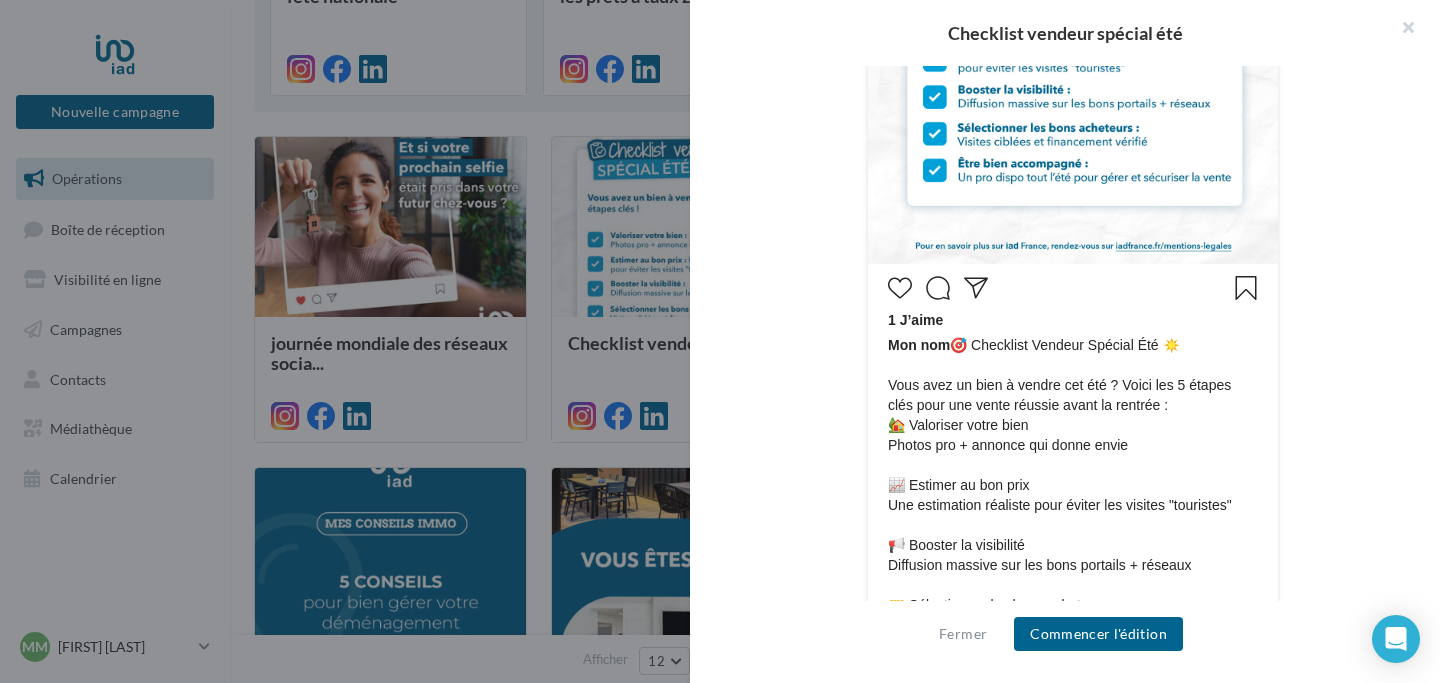 scroll, scrollTop: 1009, scrollLeft: 0, axis: vertical 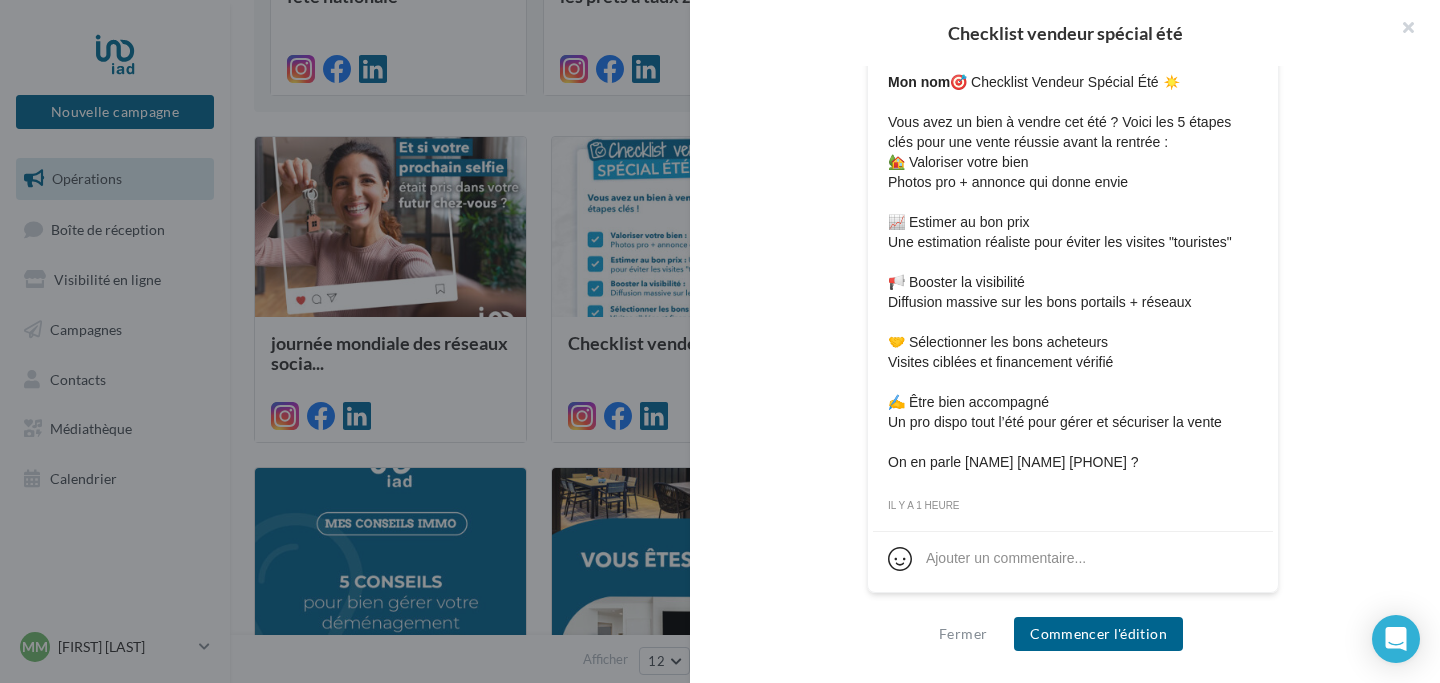 click at bounding box center [720, 341] 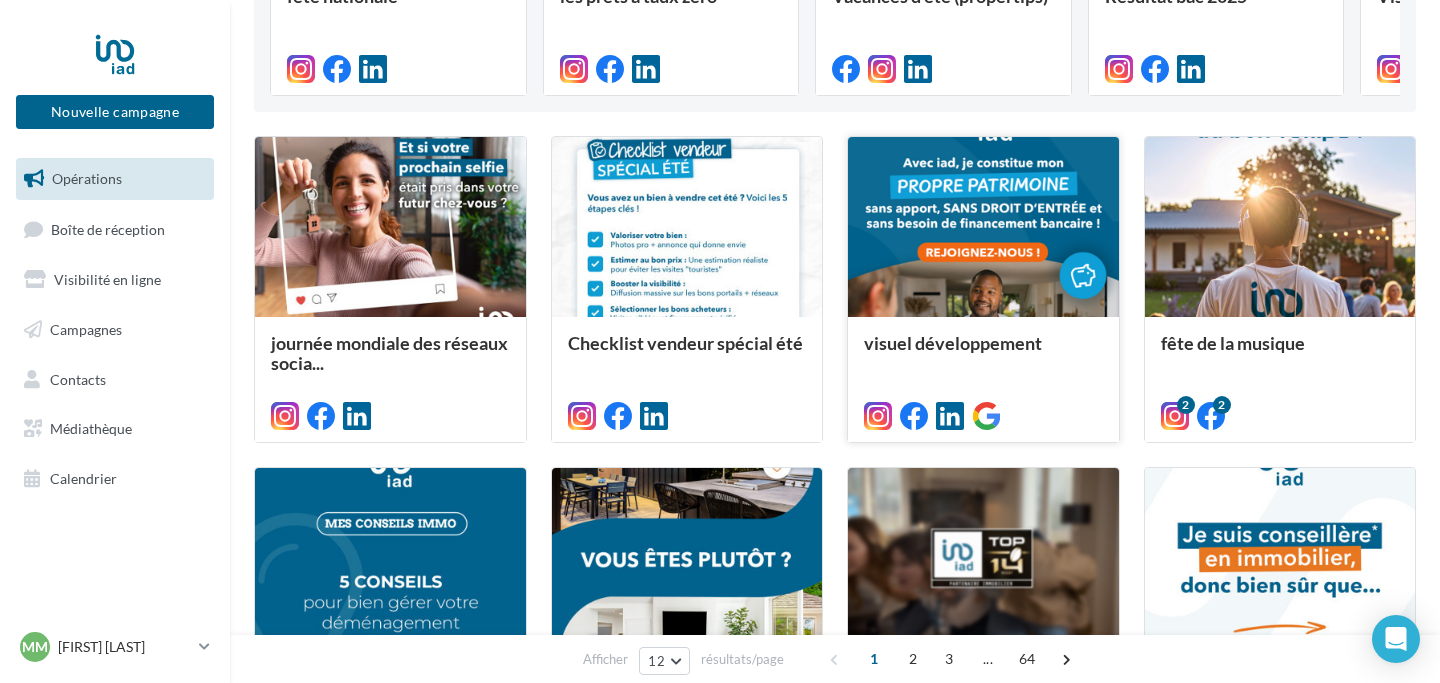 click at bounding box center (390, 228) 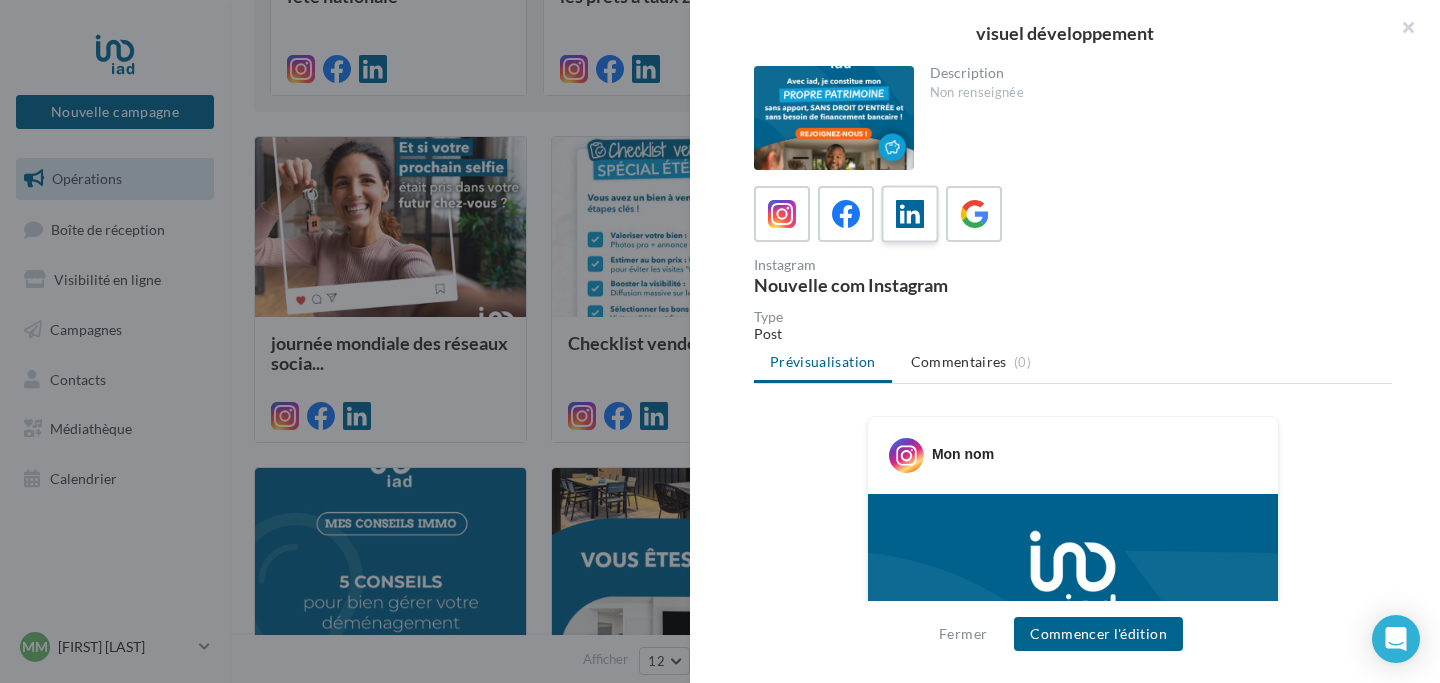click at bounding box center (910, 214) 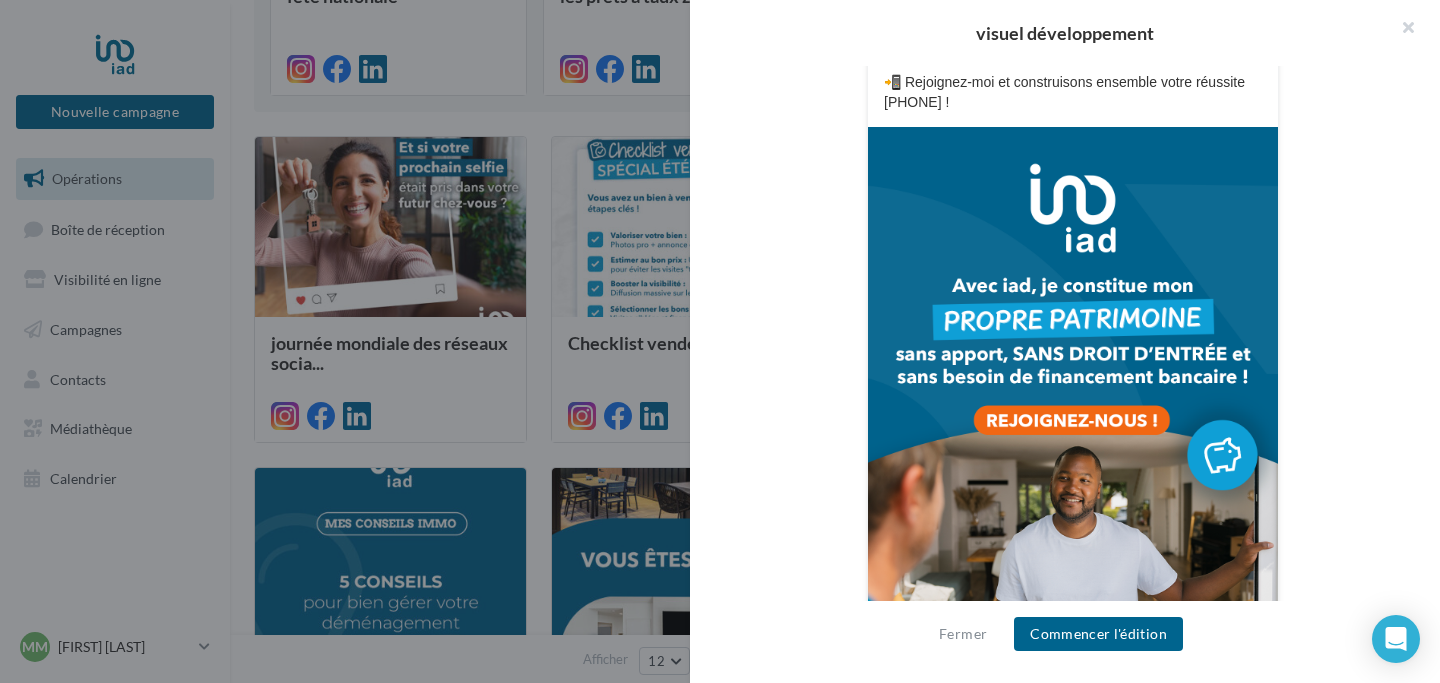 scroll, scrollTop: 680, scrollLeft: 0, axis: vertical 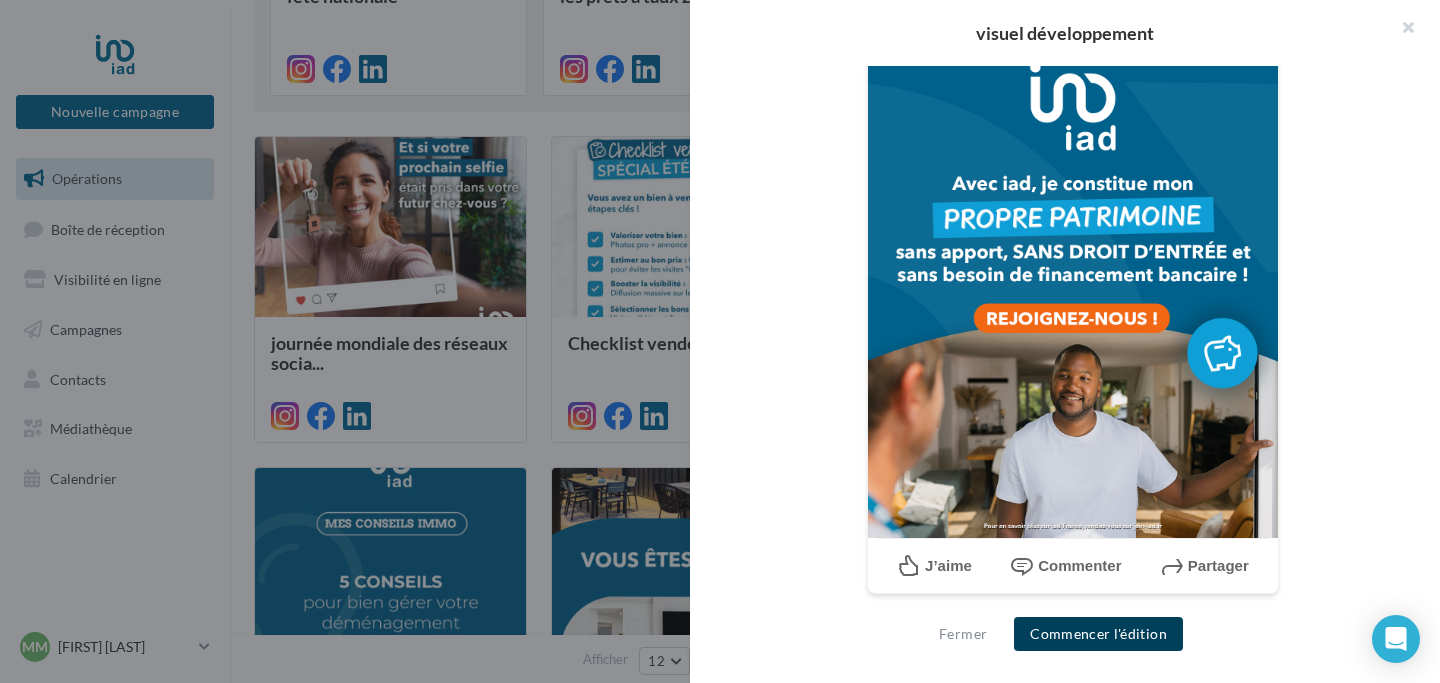 click on "Commencer l'édition" at bounding box center [1098, 634] 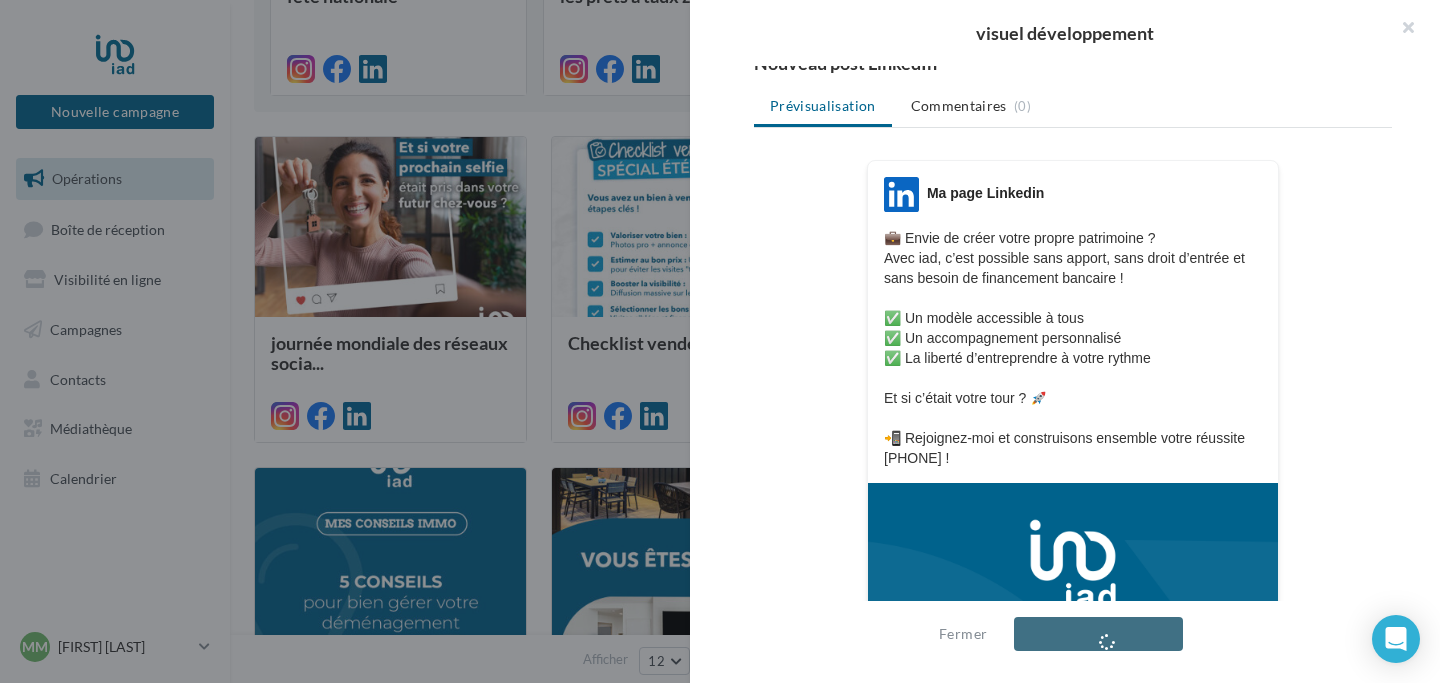 scroll, scrollTop: 0, scrollLeft: 0, axis: both 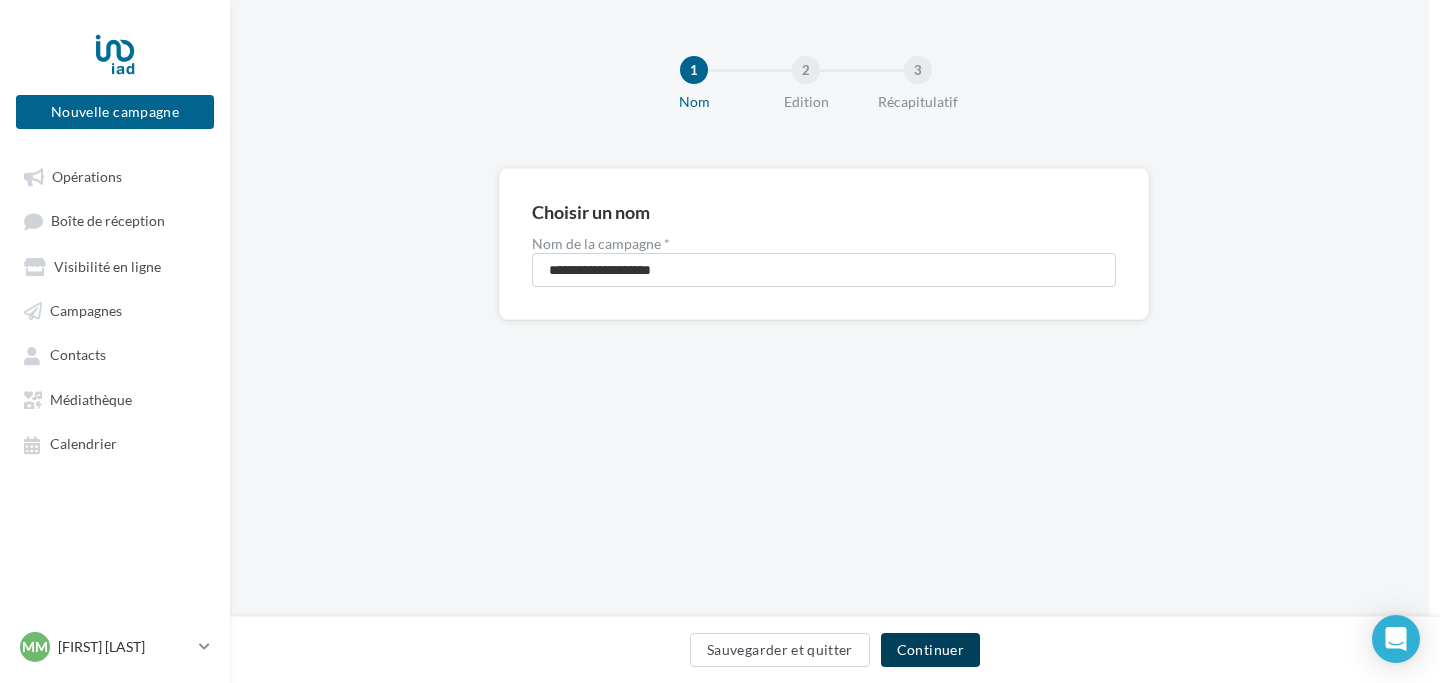 click on "Continuer" at bounding box center [930, 650] 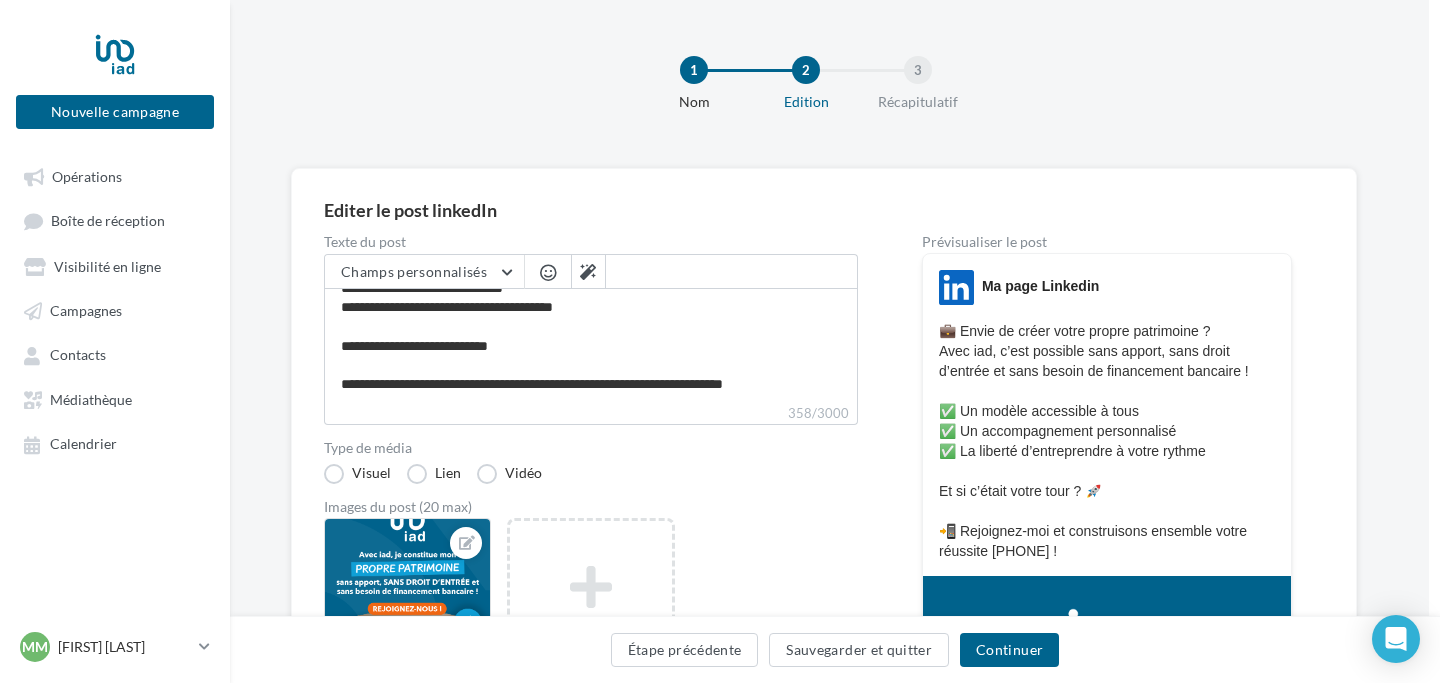 scroll, scrollTop: 114, scrollLeft: 0, axis: vertical 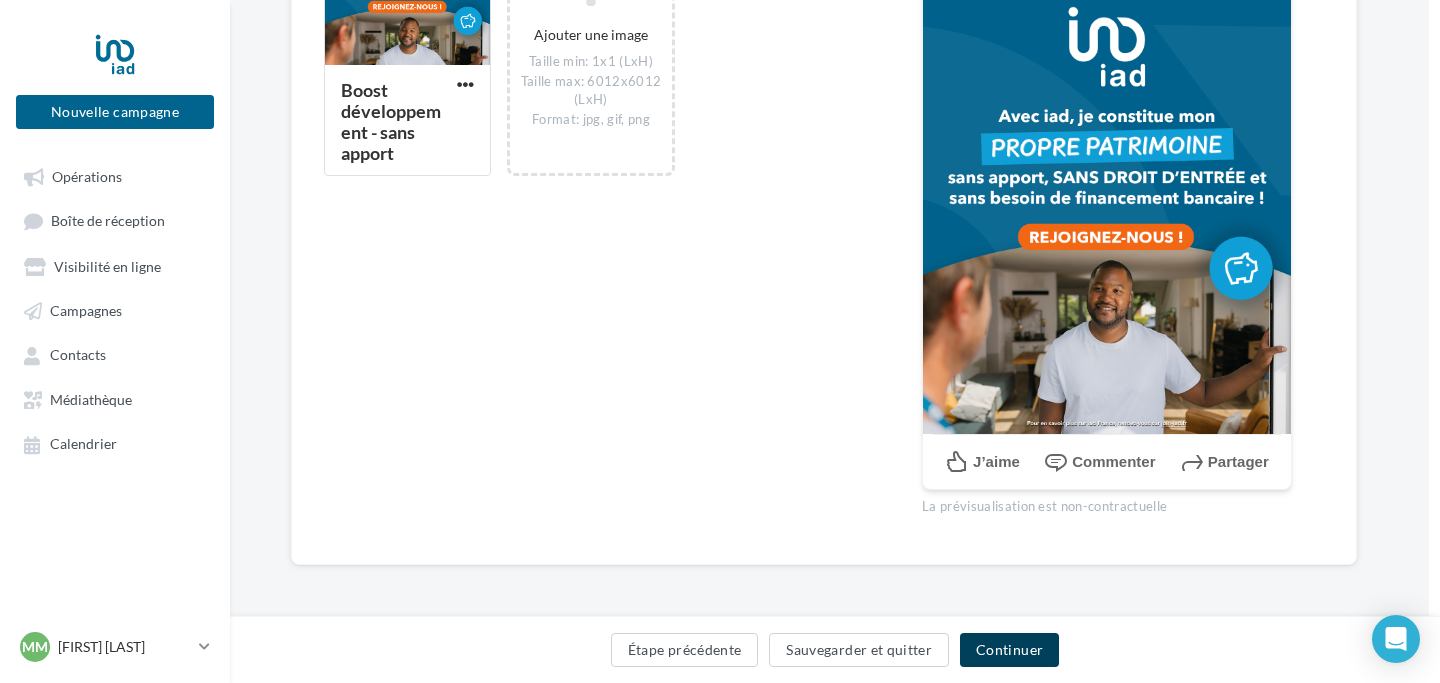 click on "Continuer" at bounding box center [1009, 650] 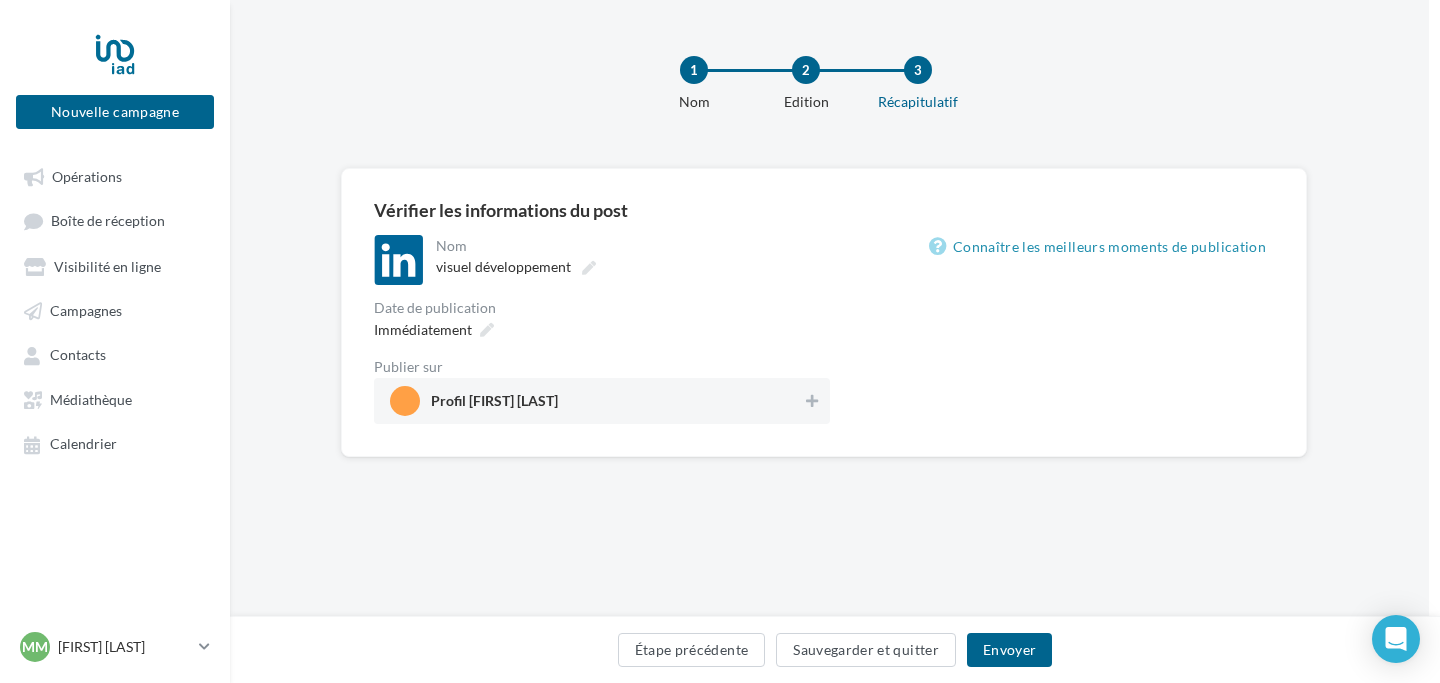 scroll, scrollTop: 0, scrollLeft: 11, axis: horizontal 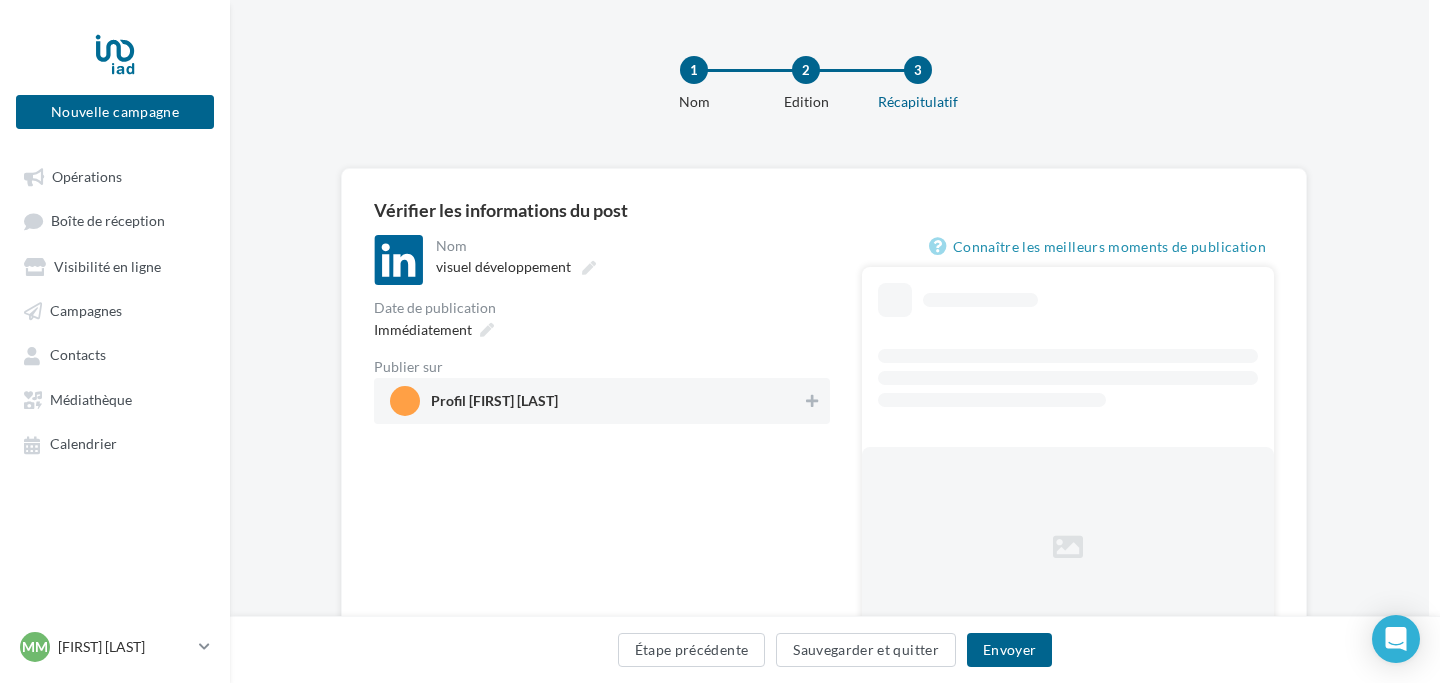 click on "Profil [FIRST] [LAST]" at bounding box center [596, 401] 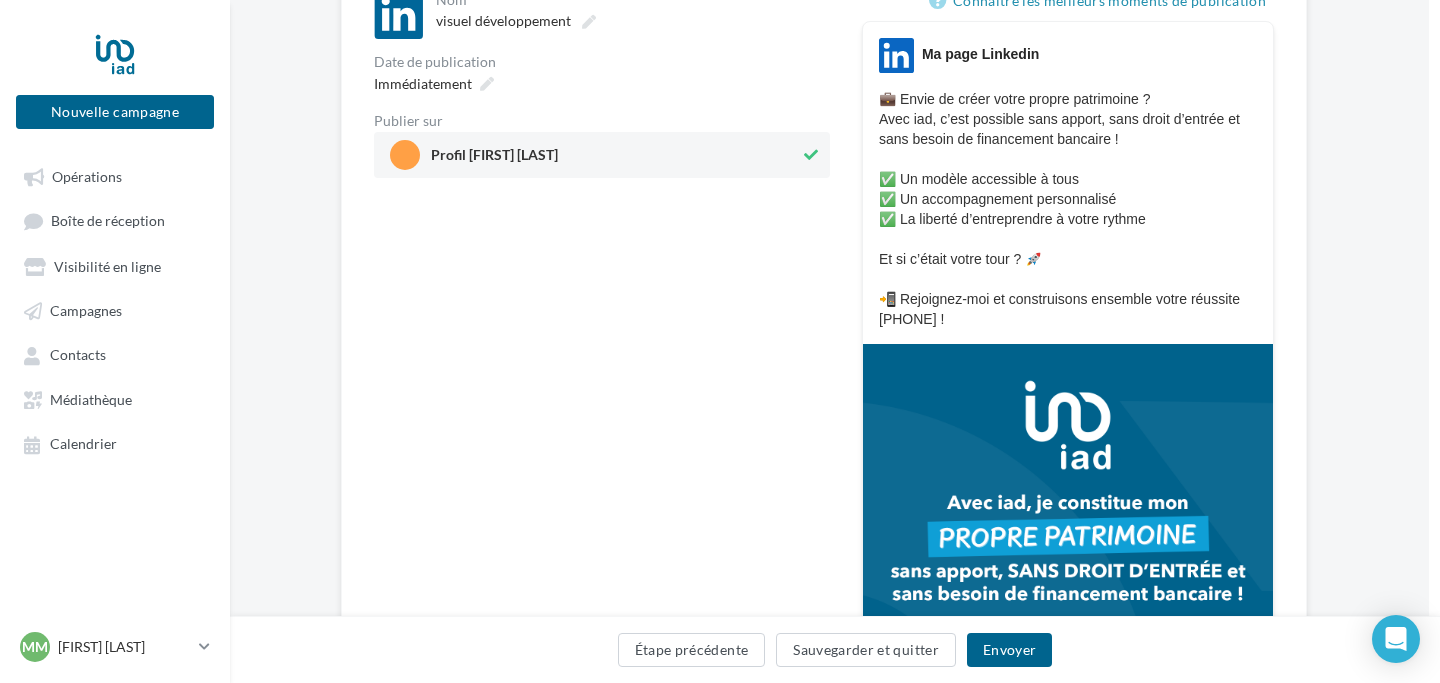 scroll, scrollTop: 559, scrollLeft: 11, axis: both 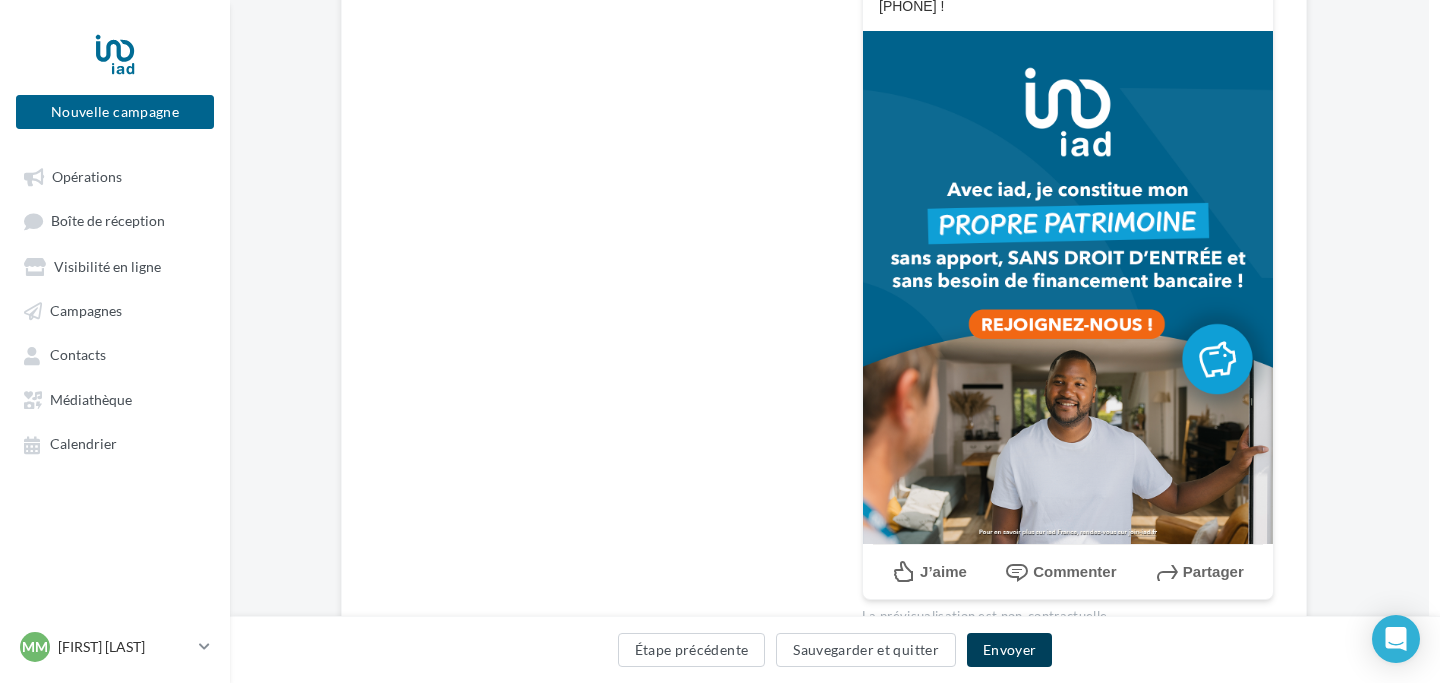 click on "Envoyer" at bounding box center [1009, 650] 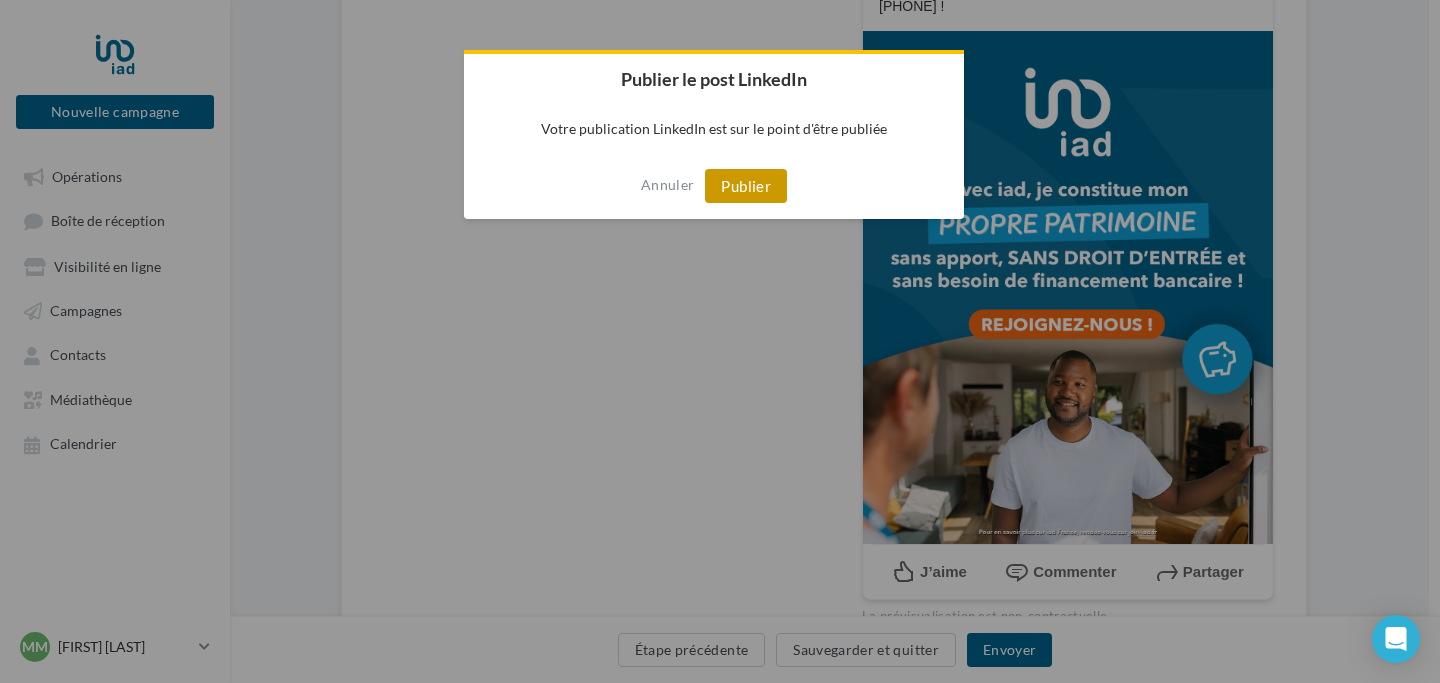 click on "Publier" at bounding box center [746, 186] 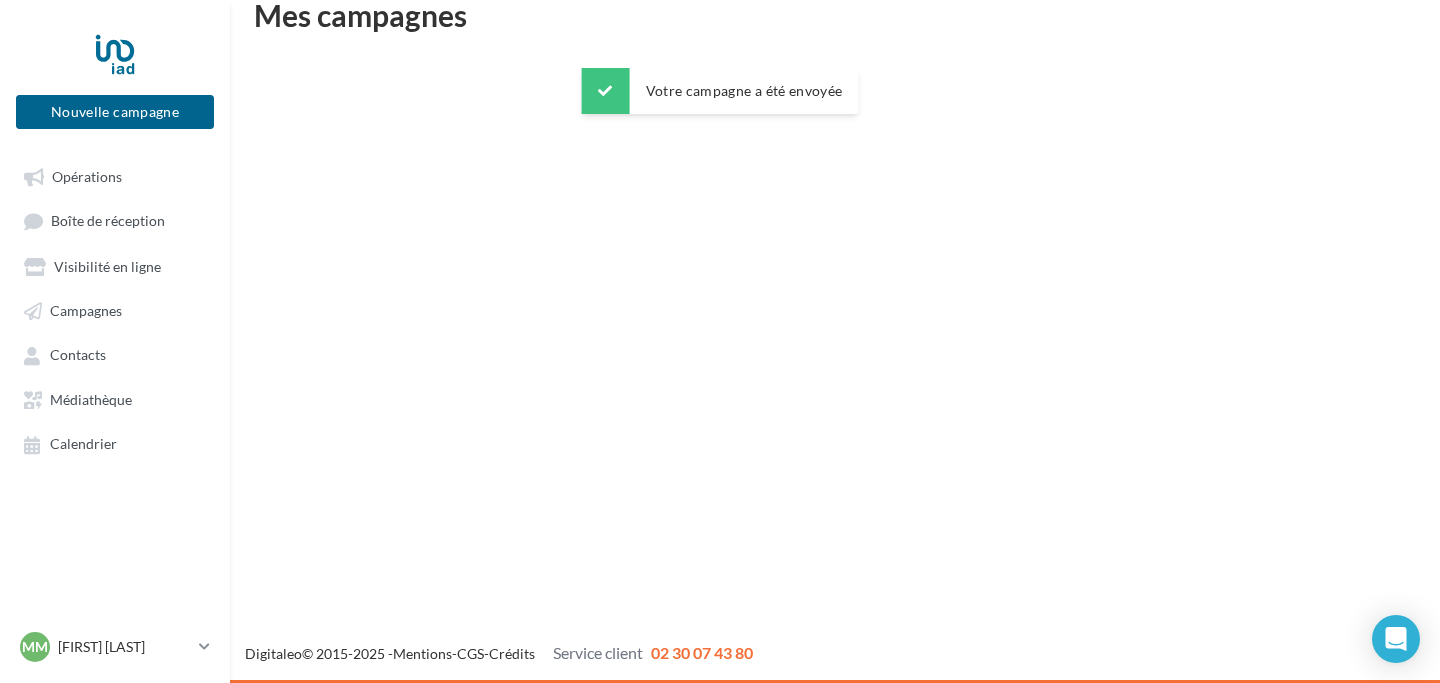 scroll, scrollTop: 32, scrollLeft: 0, axis: vertical 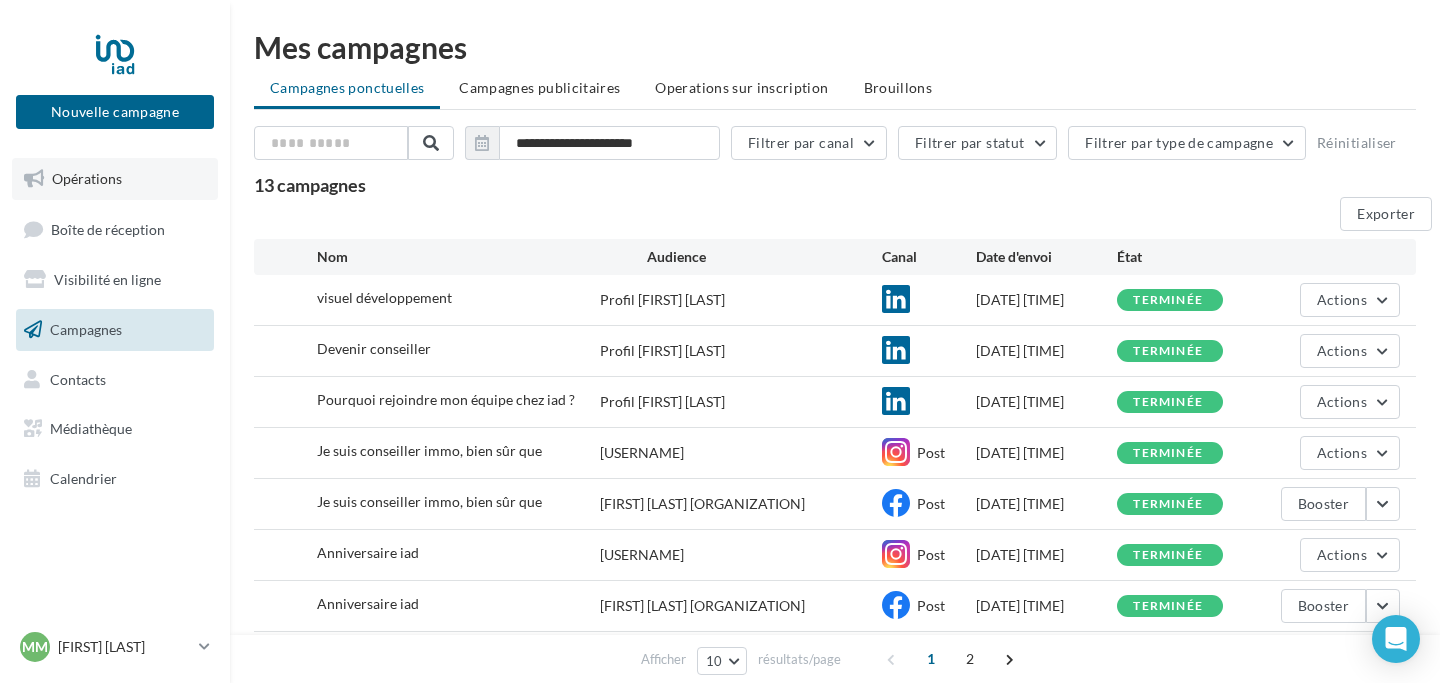 click on "Opérations" at bounding box center (87, 178) 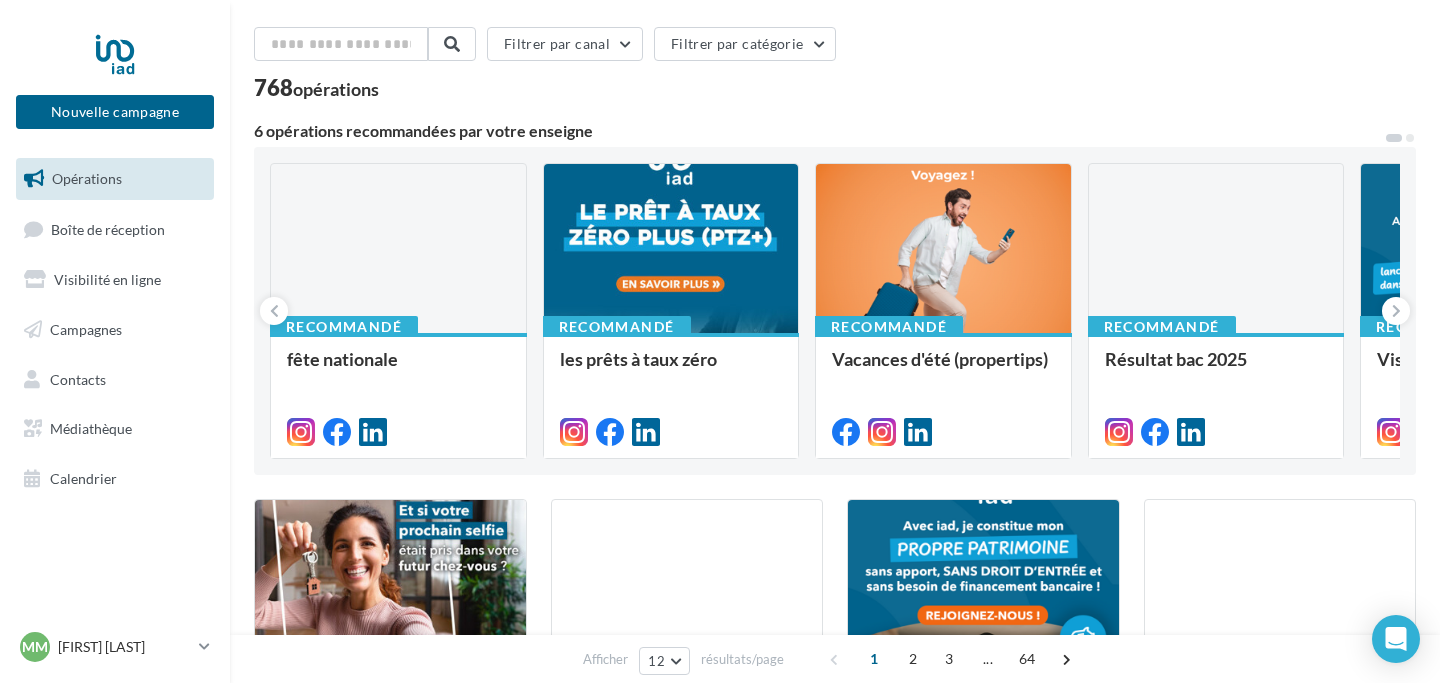 scroll, scrollTop: 39, scrollLeft: 0, axis: vertical 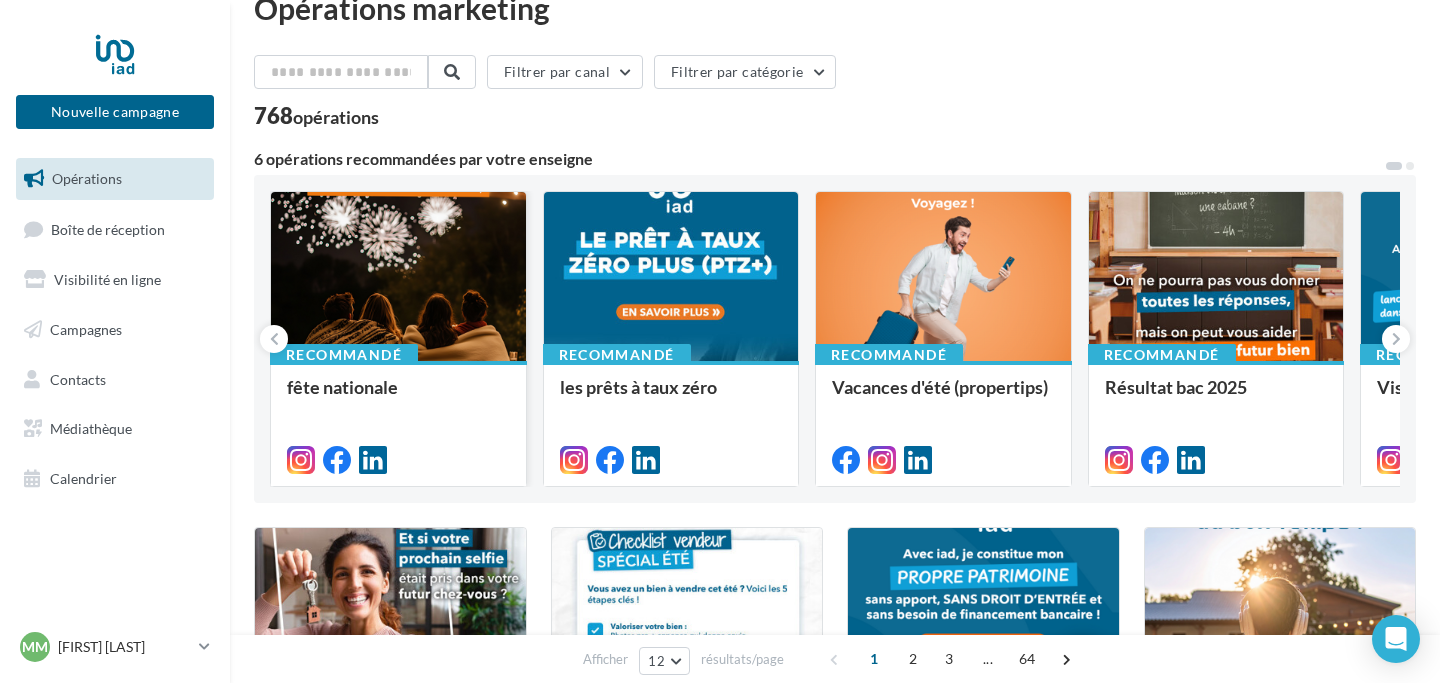 click at bounding box center (398, 277) 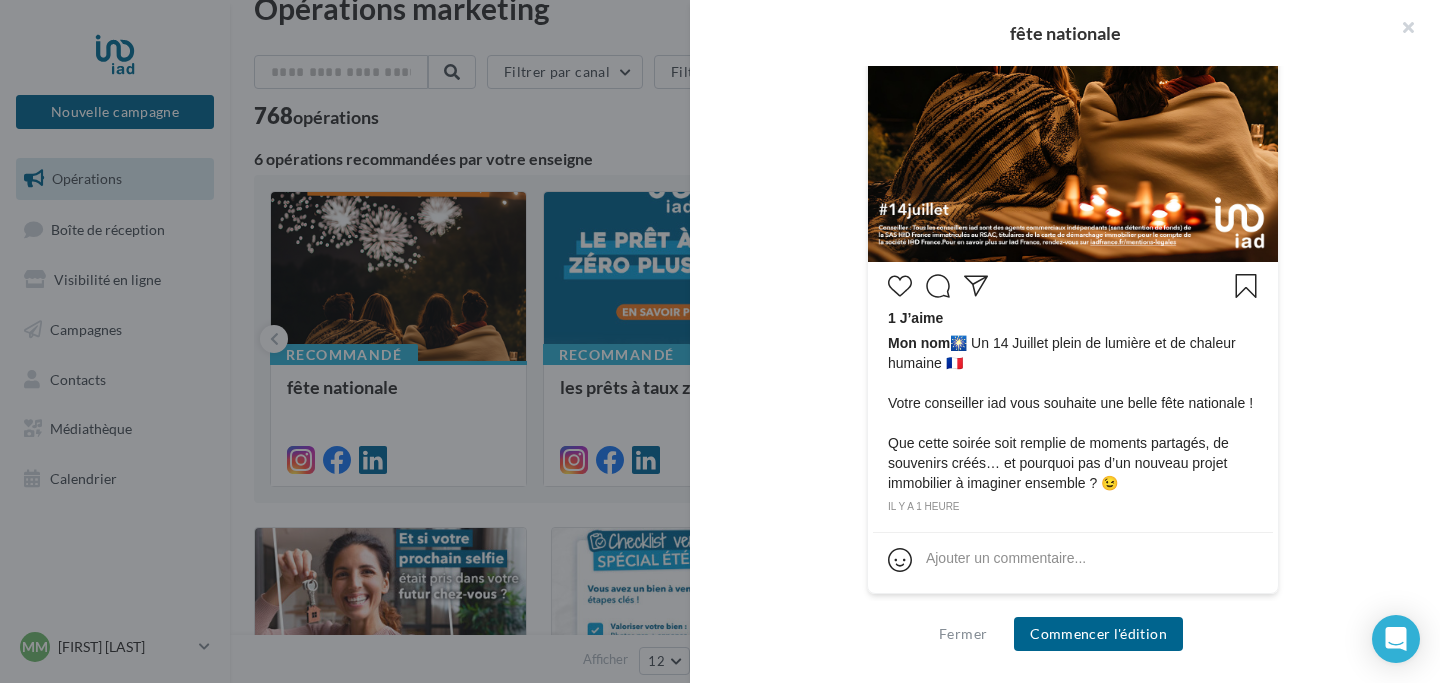 scroll, scrollTop: 765, scrollLeft: 0, axis: vertical 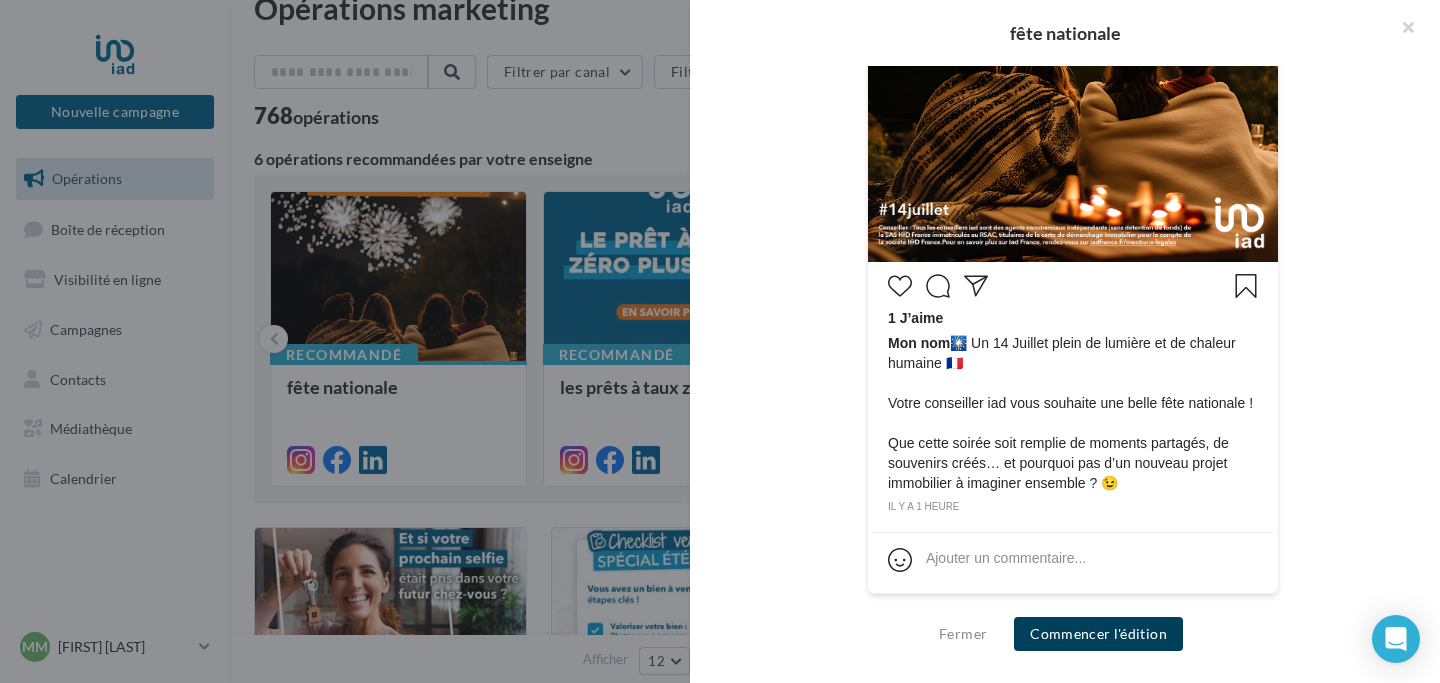 click on "Commencer l'édition" at bounding box center [1098, 634] 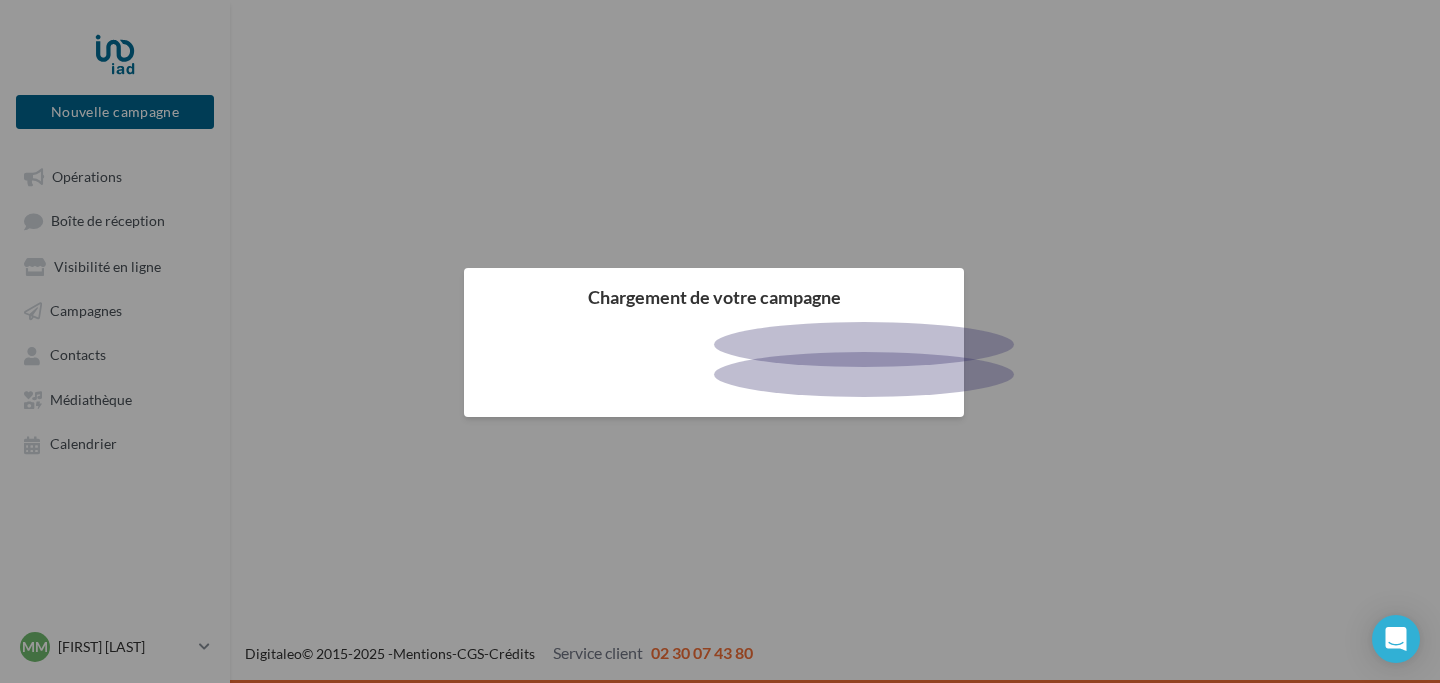 scroll, scrollTop: 0, scrollLeft: 0, axis: both 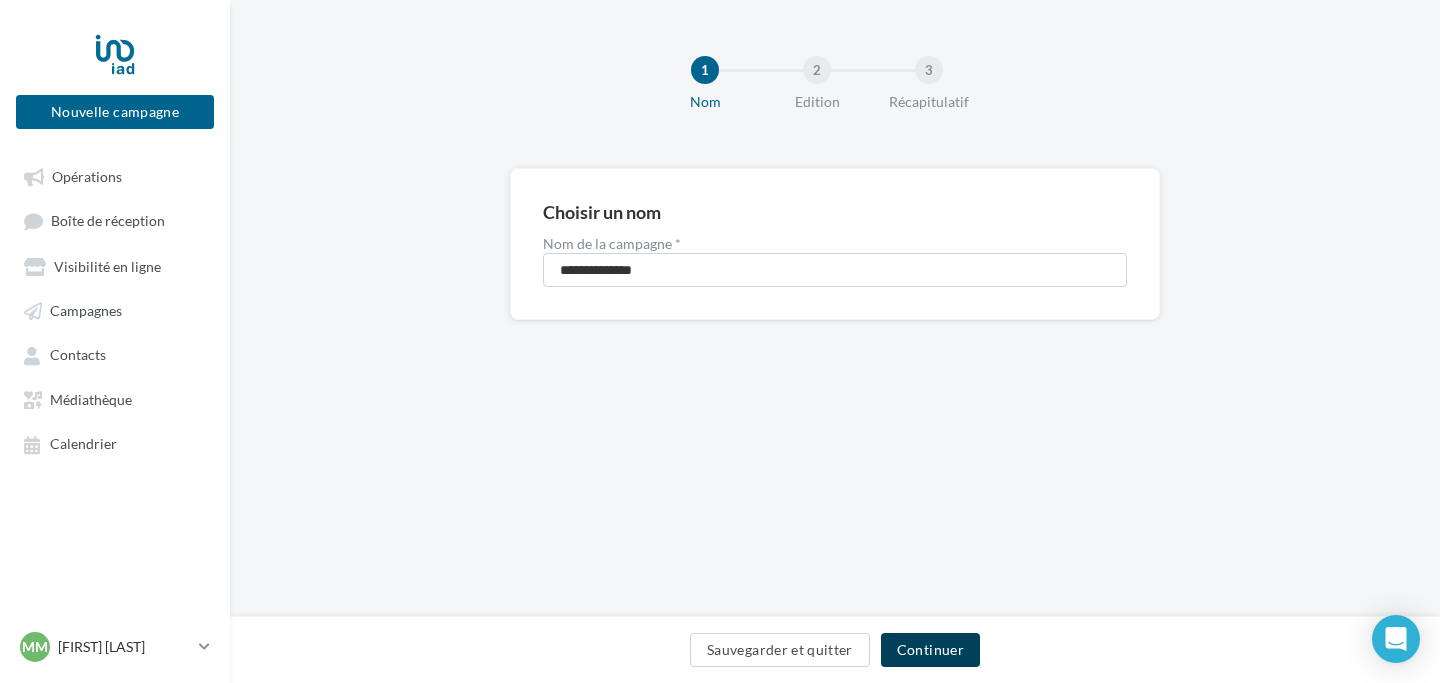 click on "Continuer" at bounding box center [930, 650] 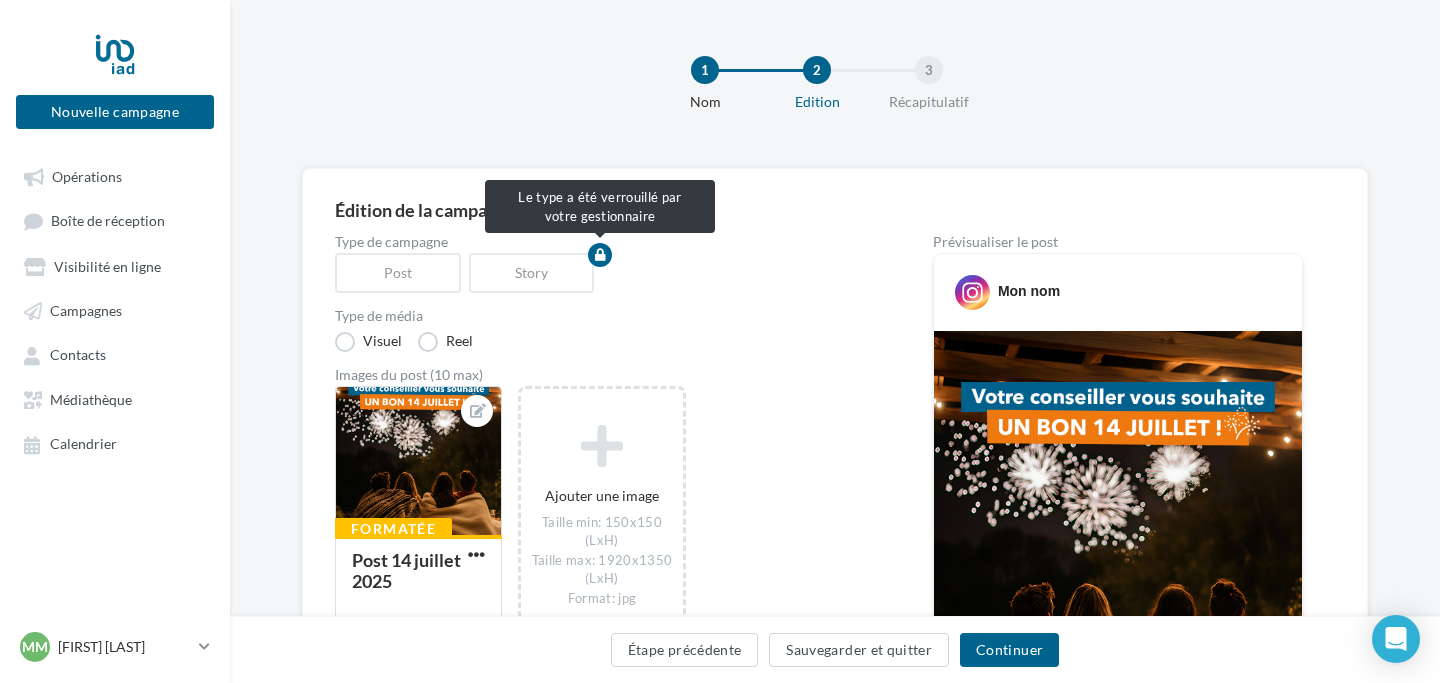 click at bounding box center [600, 255] 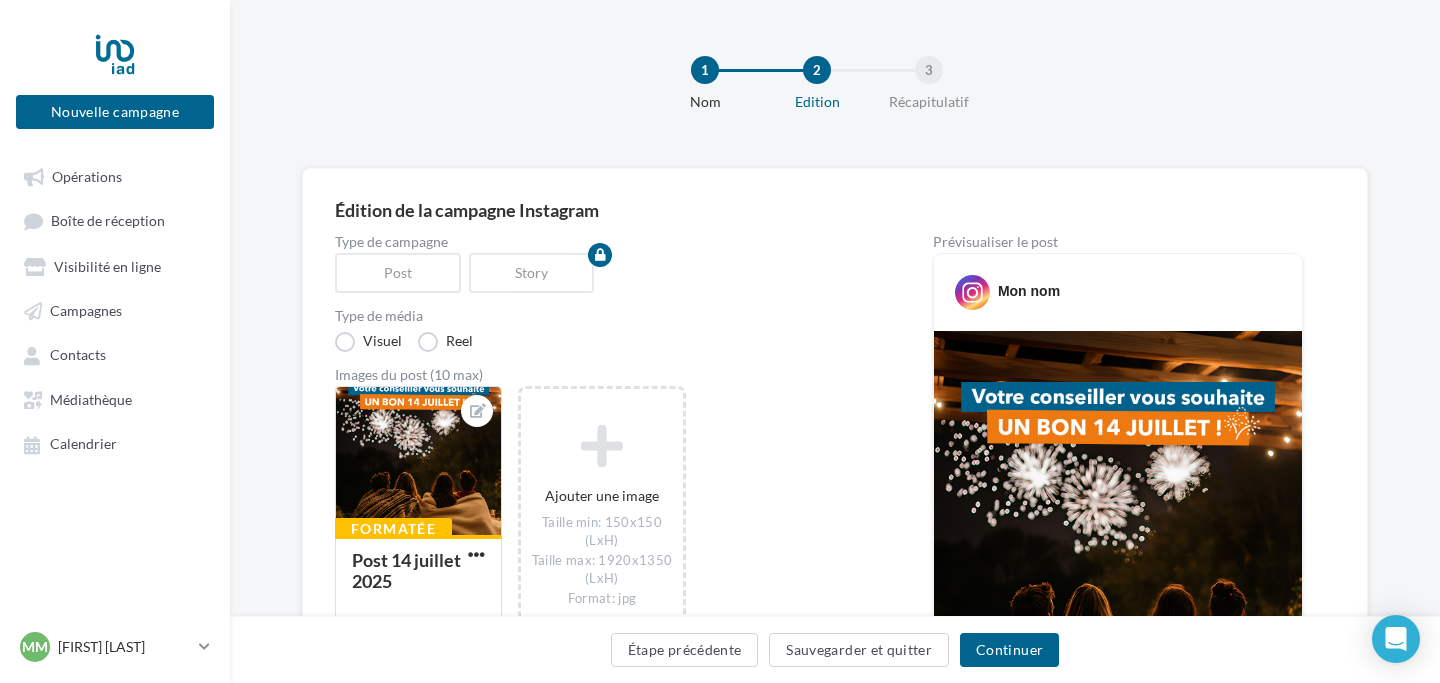 click on "Story" at bounding box center [536, 273] 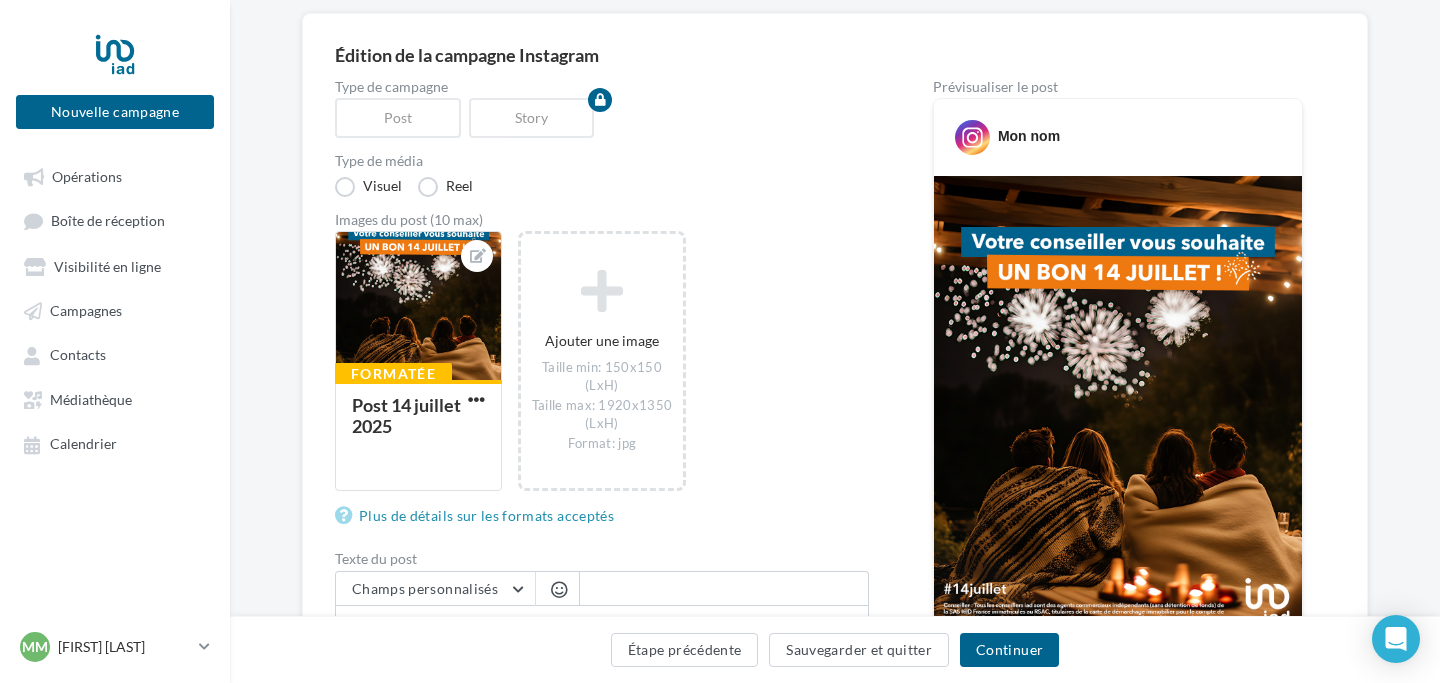 scroll, scrollTop: 159, scrollLeft: 0, axis: vertical 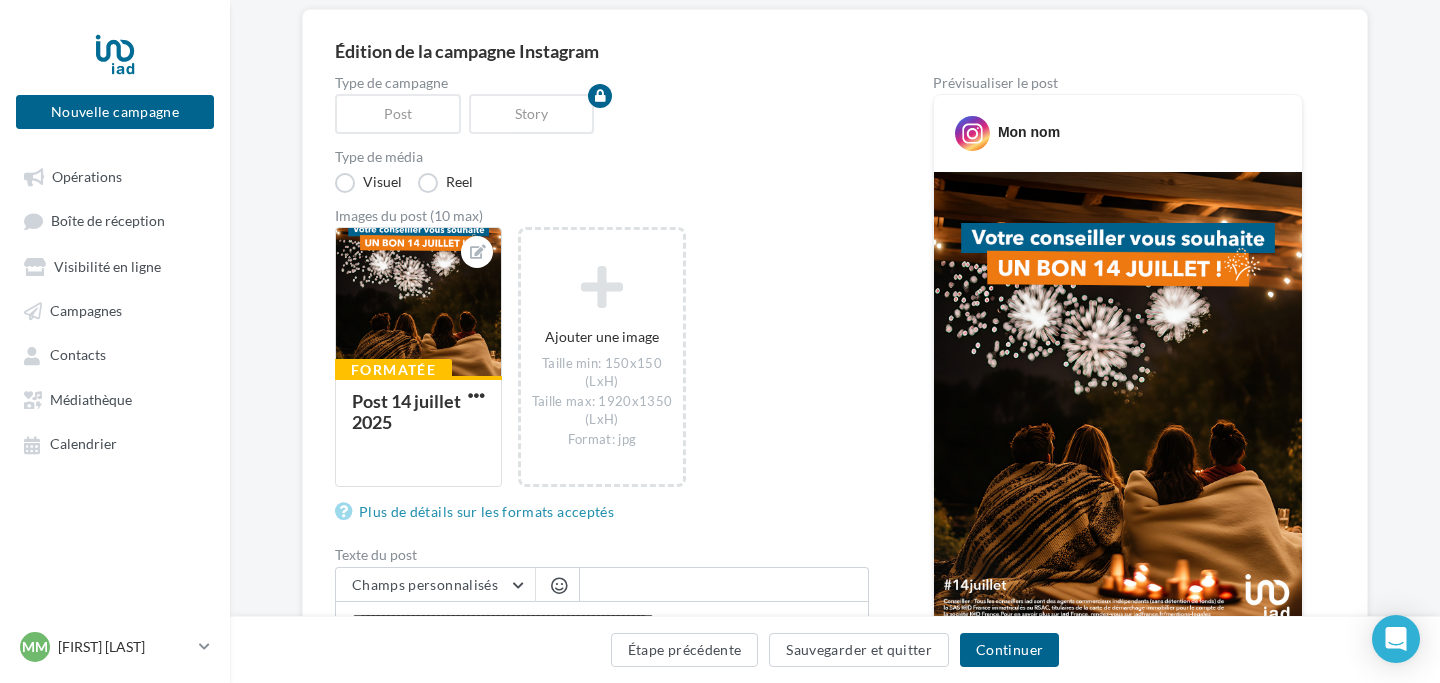 click on "Formatée
Post 14 juillet 2025
Ajouter une image     Taille min: 150x150 (LxH)   Taille max: 1920x1350 (LxH)   Format: jpg" at bounding box center (610, 367) 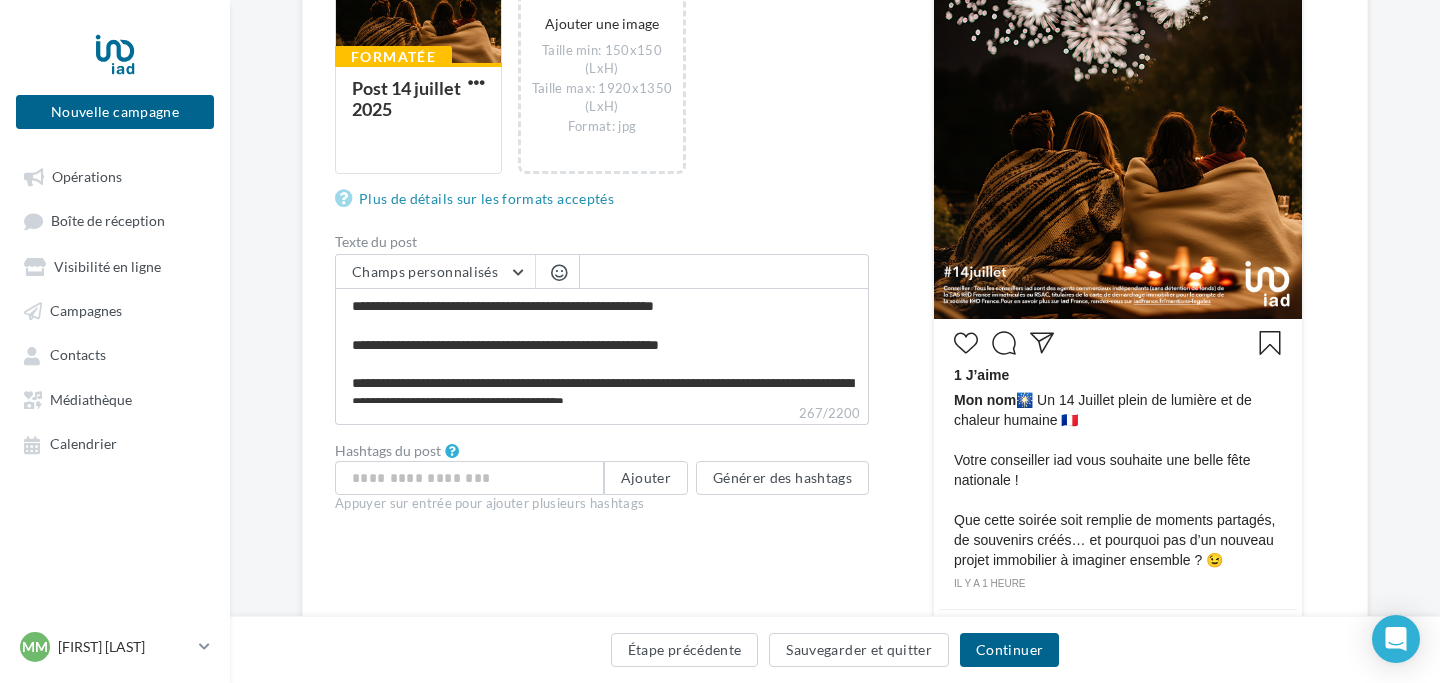 scroll, scrollTop: 477, scrollLeft: 0, axis: vertical 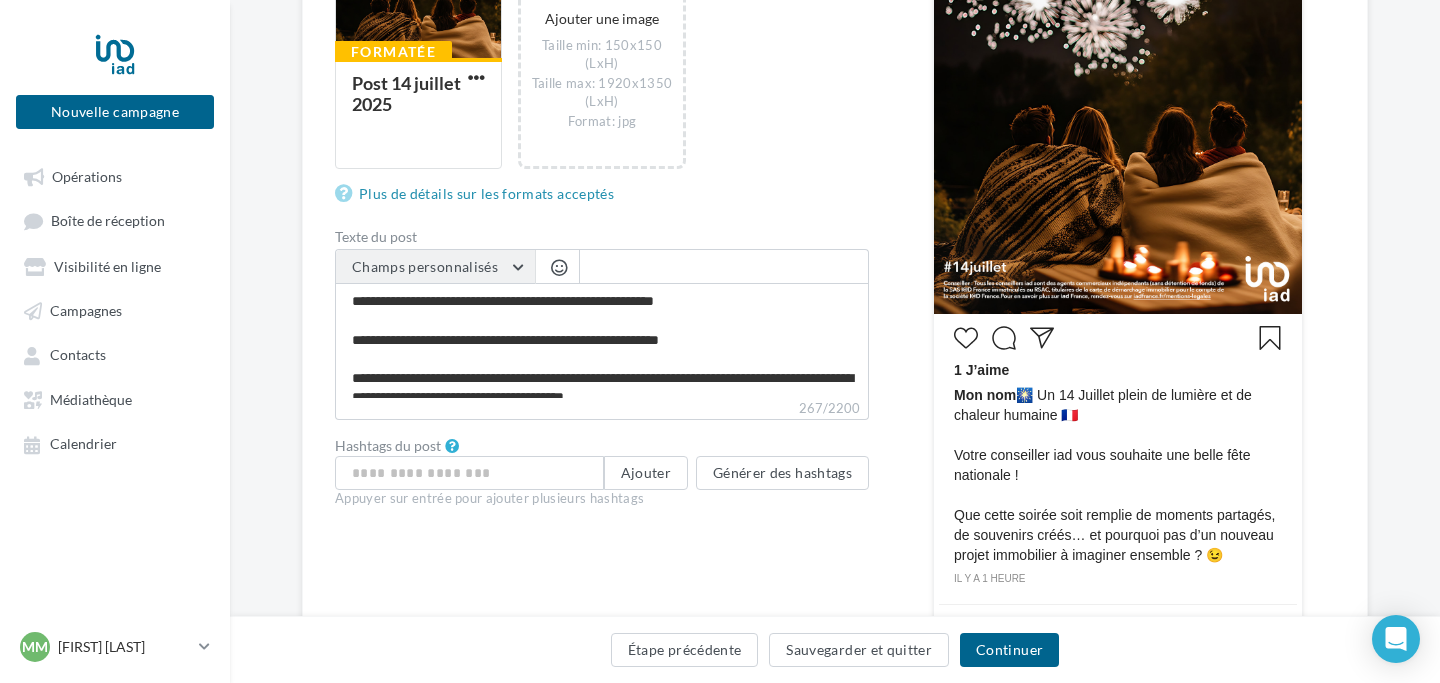 click on "Champs personnalisés" at bounding box center (425, 266) 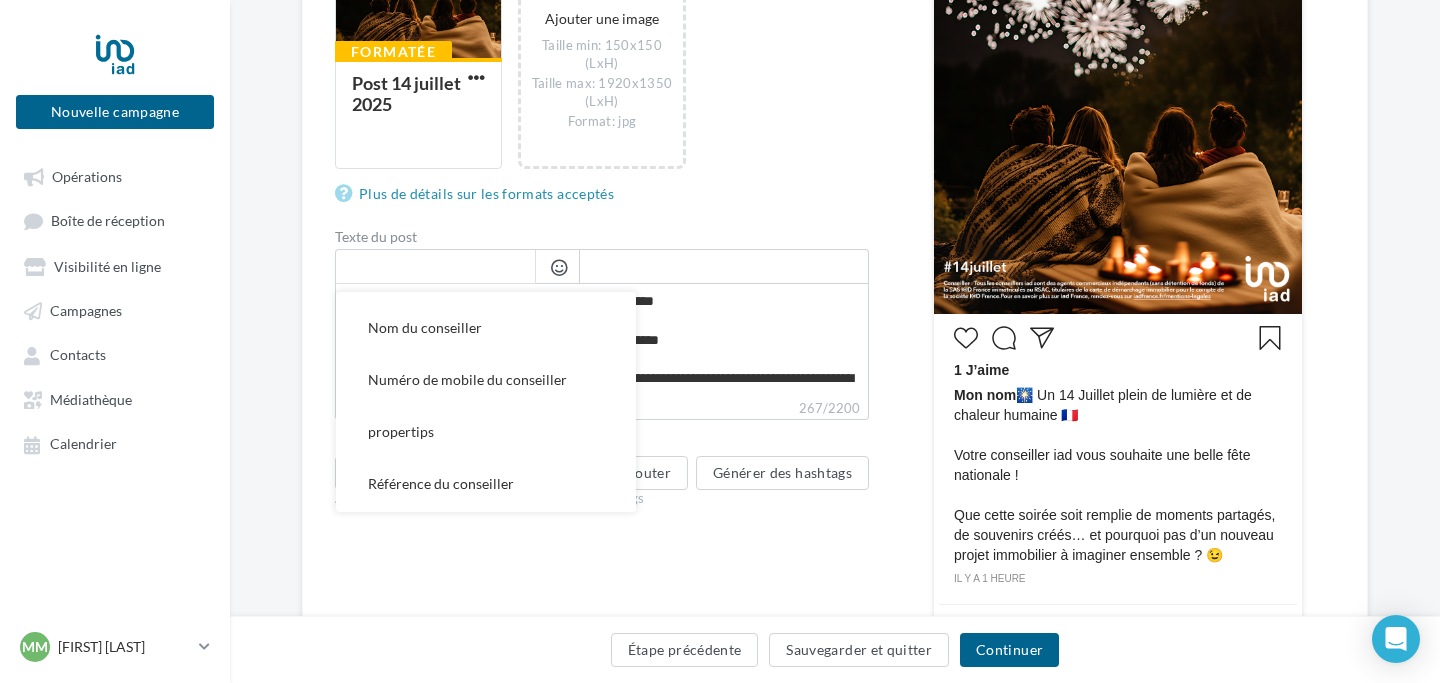 scroll, scrollTop: 0, scrollLeft: 0, axis: both 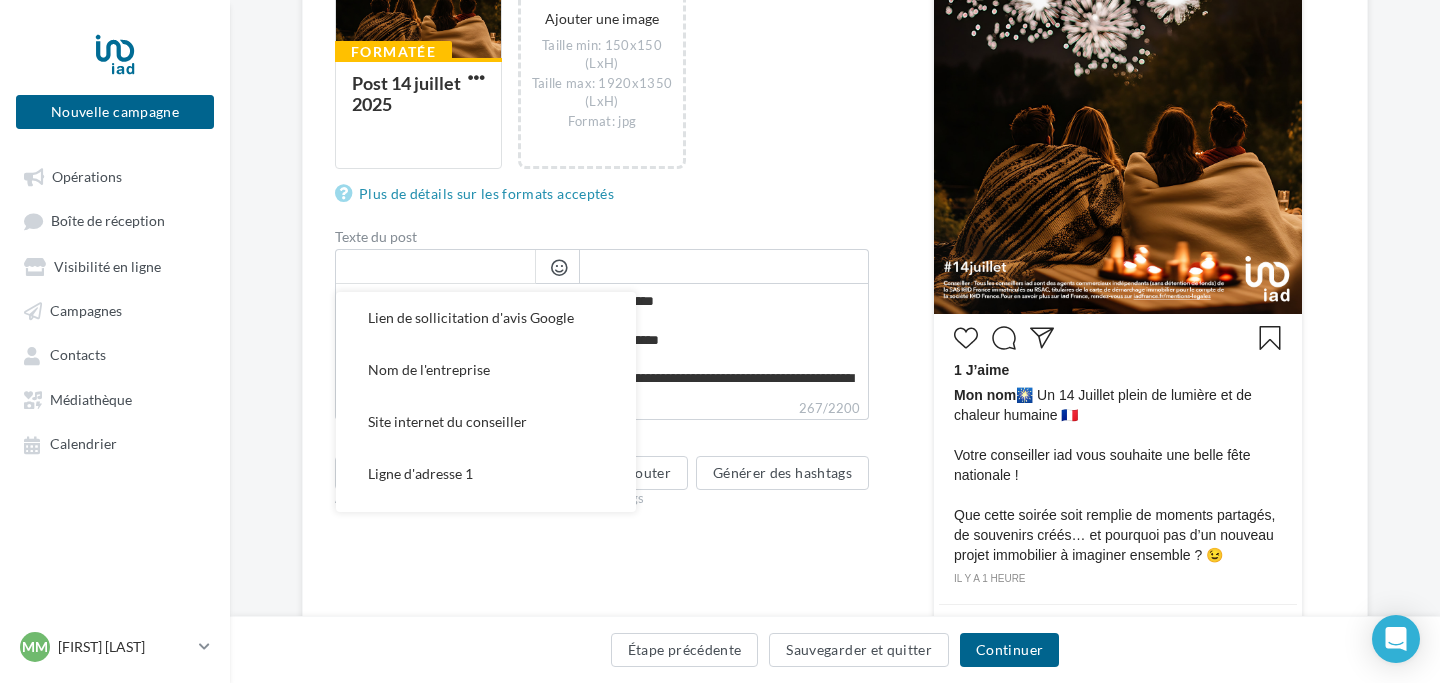 click on "Formatée
Post 14 juillet 2025
Ajouter une image     Taille min: 150x150 (LxH)   Taille max: 1920x1350 (LxH)   Format: jpg" at bounding box center [610, 49] 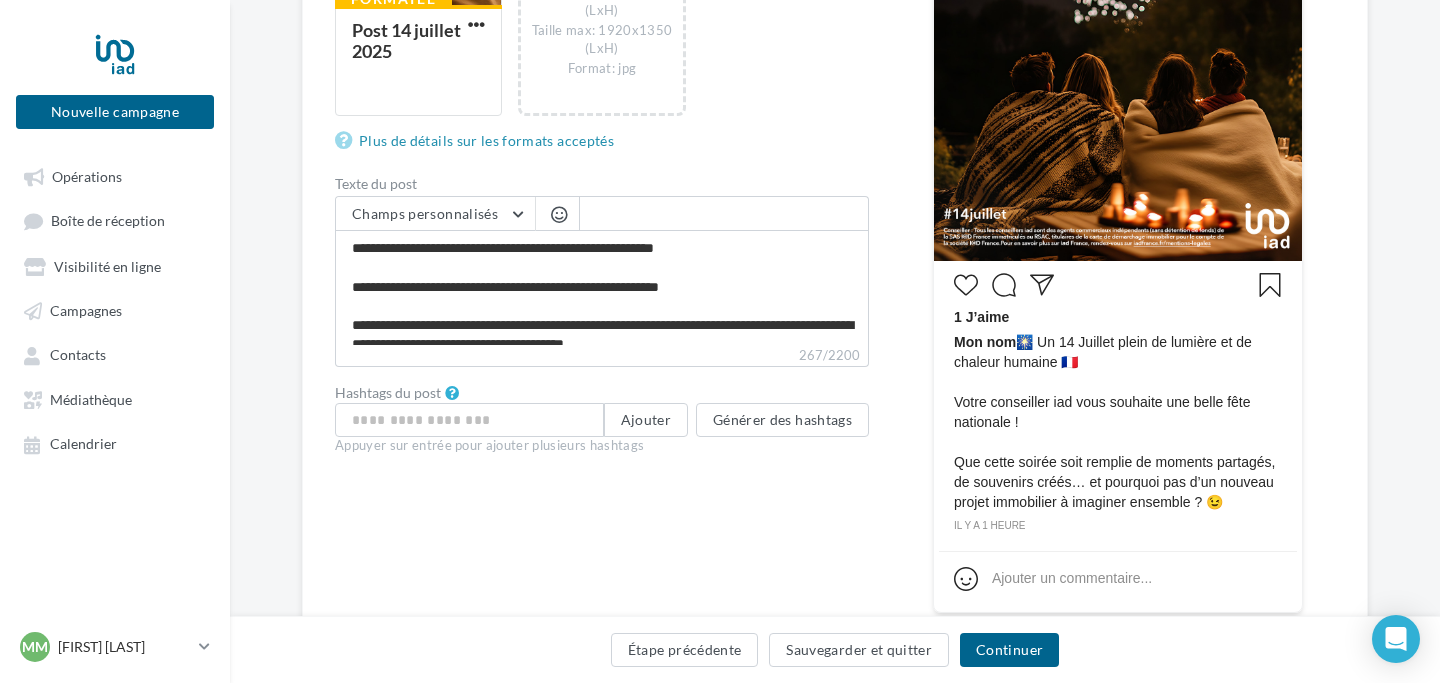 scroll, scrollTop: 532, scrollLeft: 0, axis: vertical 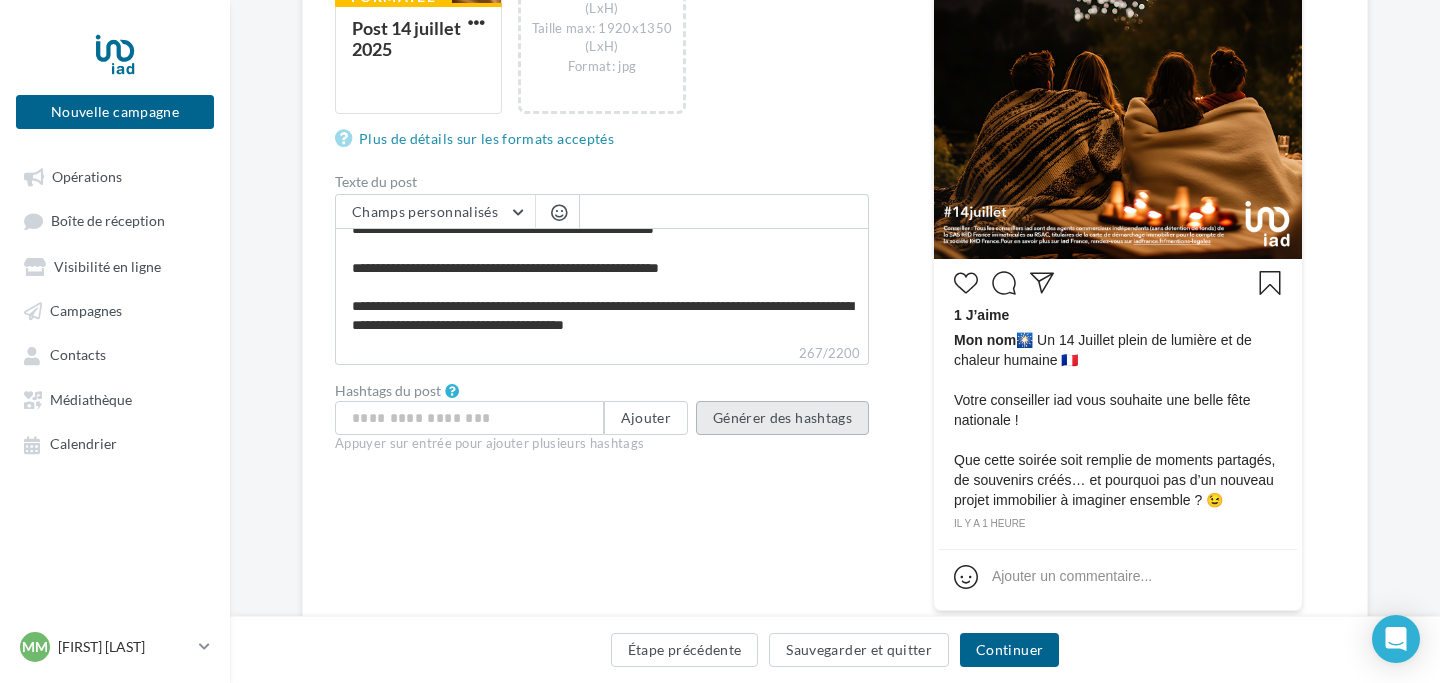 click on "Générer des hashtags" at bounding box center [782, 418] 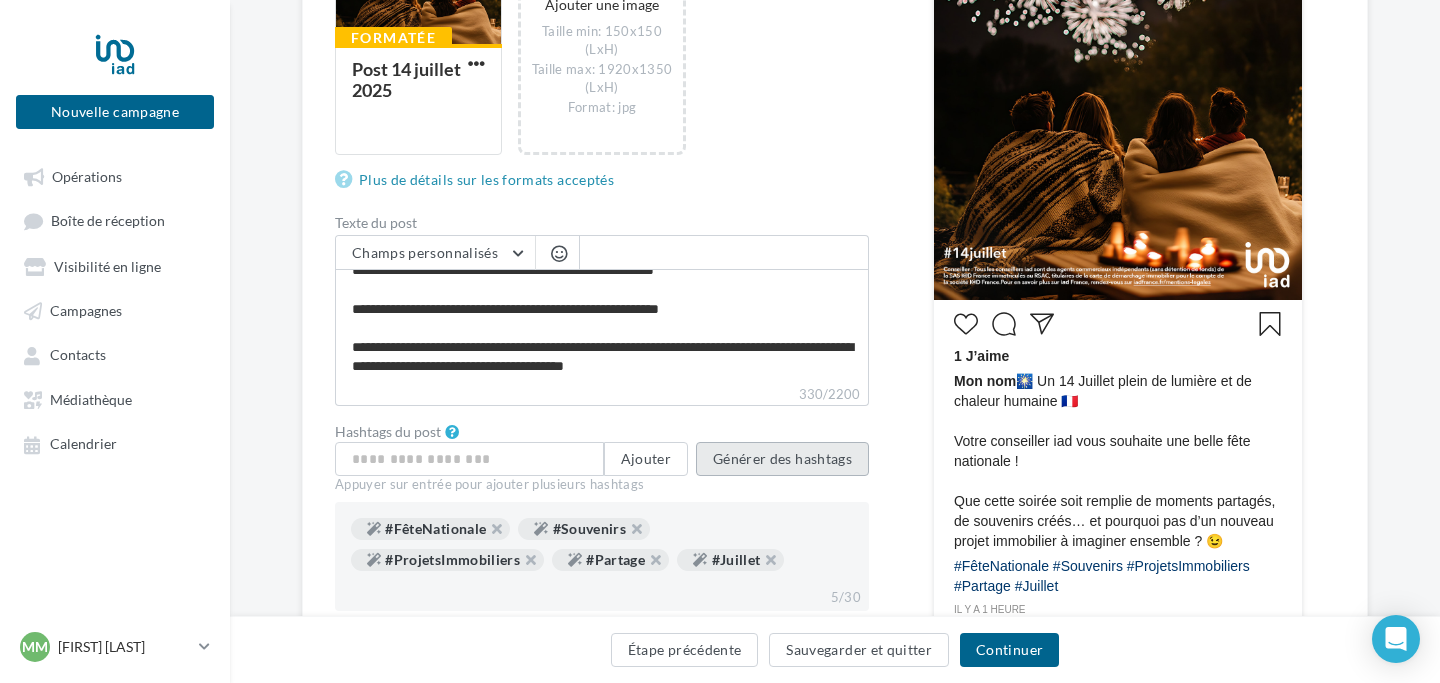 scroll, scrollTop: 718, scrollLeft: 0, axis: vertical 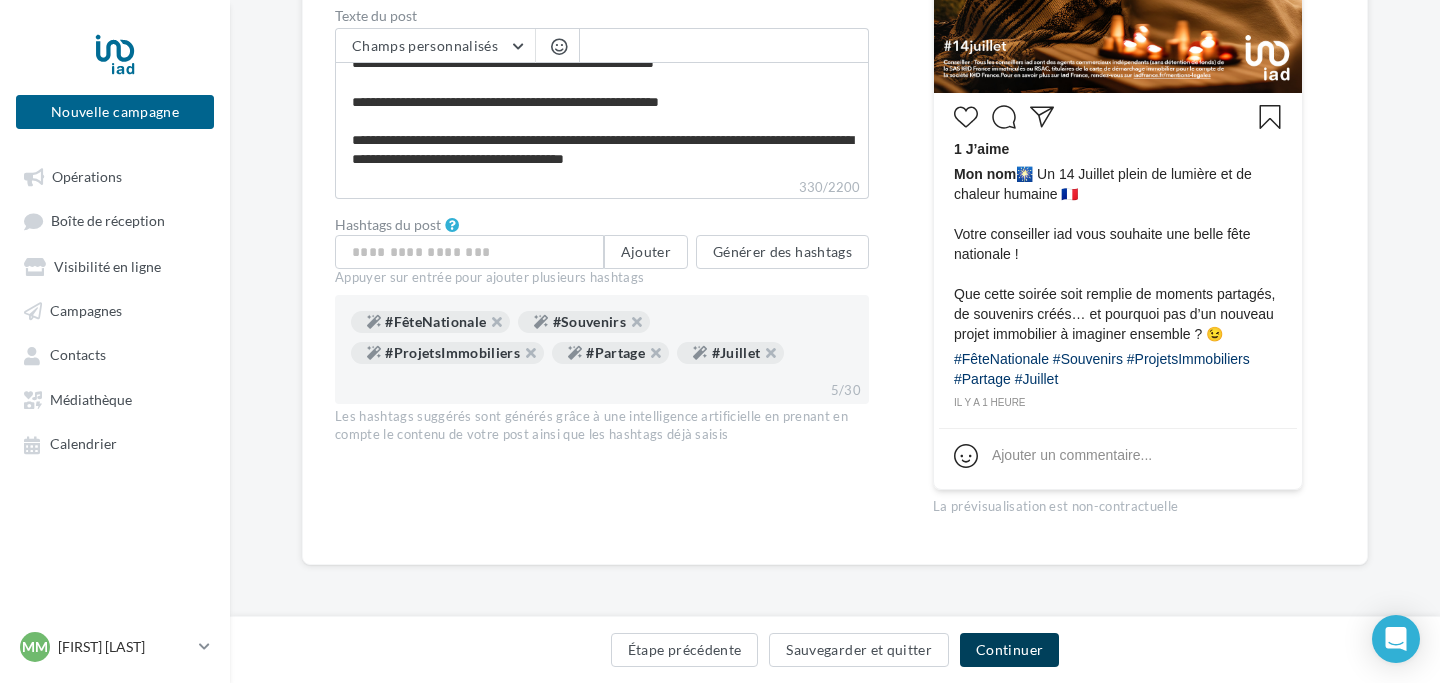 click on "Continuer" at bounding box center (1009, 650) 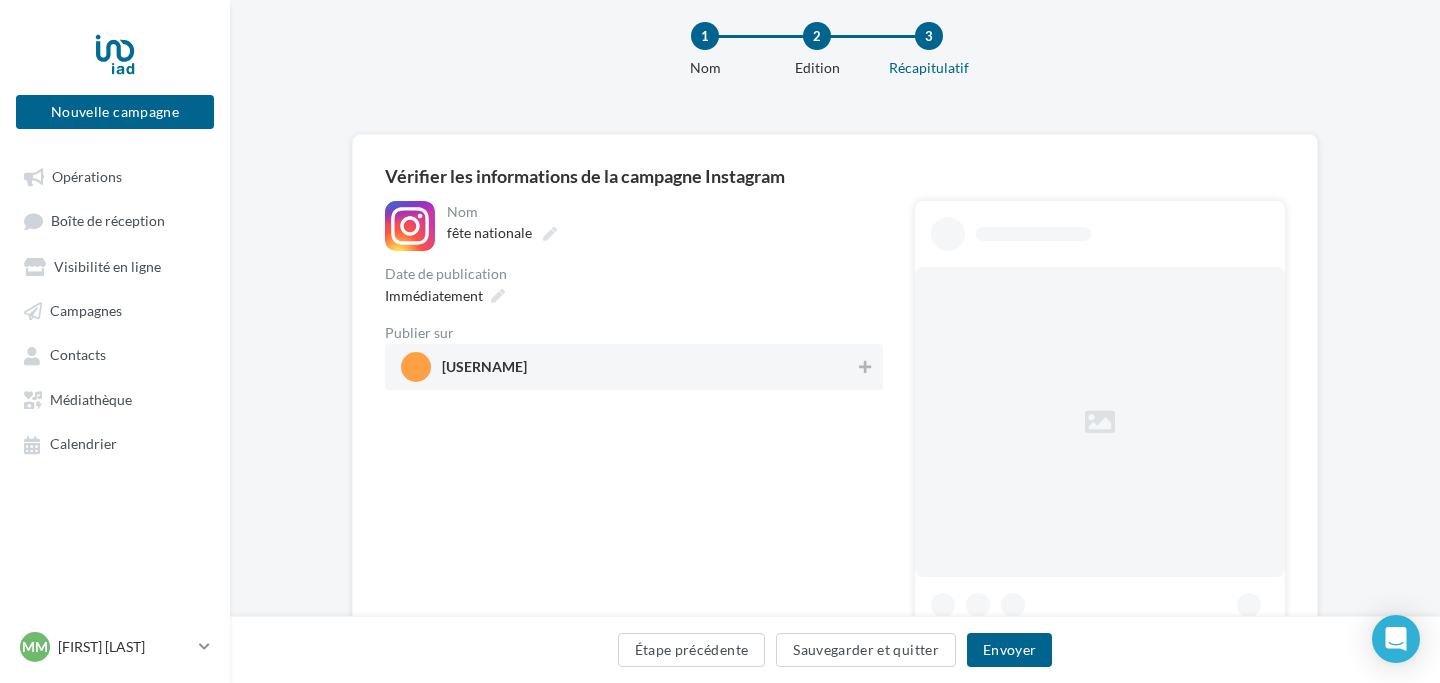 scroll, scrollTop: 0, scrollLeft: 0, axis: both 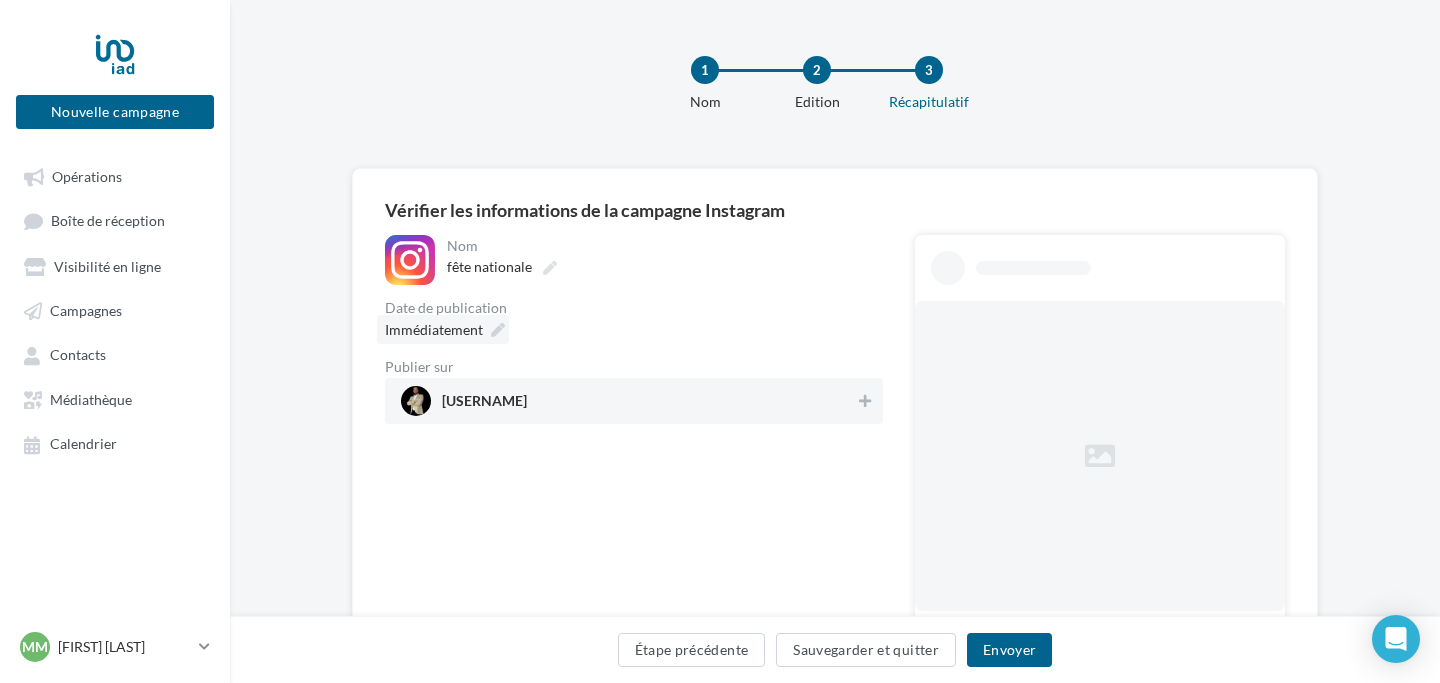 click on "Immédiatement" at bounding box center (443, 329) 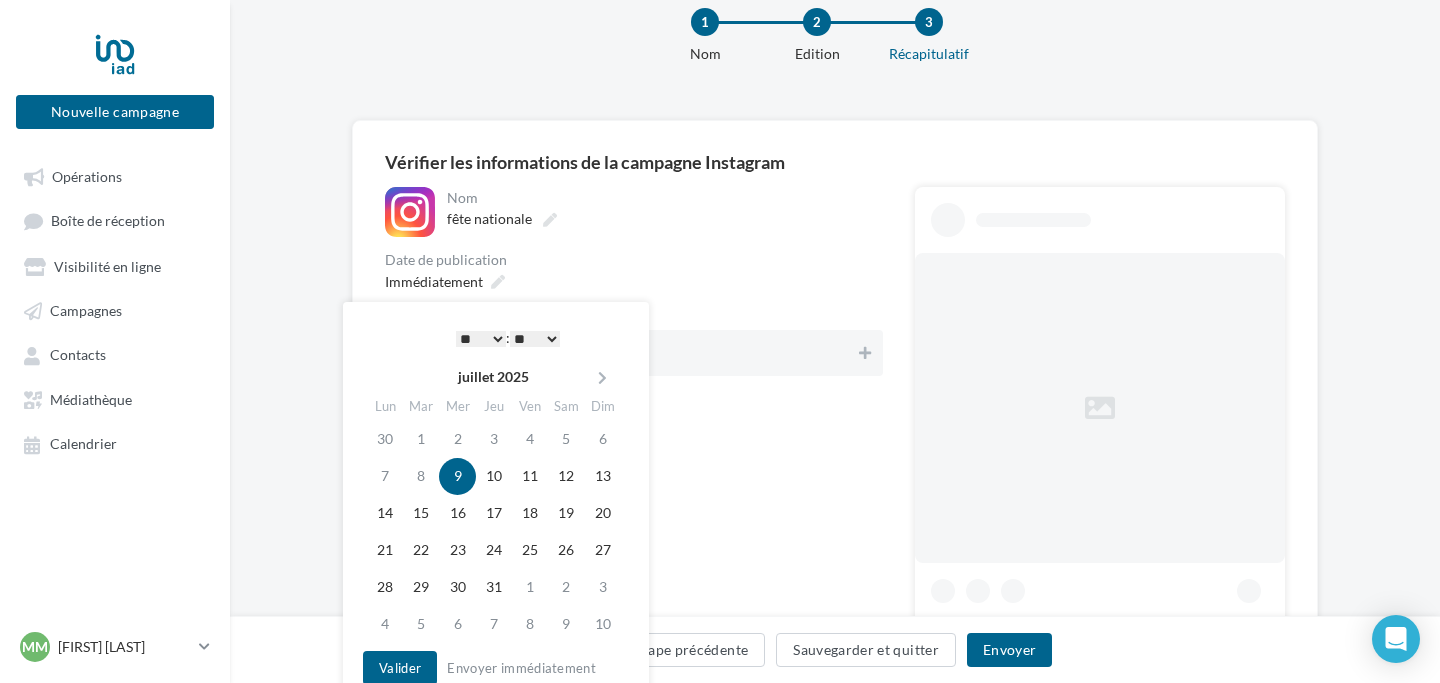 scroll, scrollTop: 94, scrollLeft: 0, axis: vertical 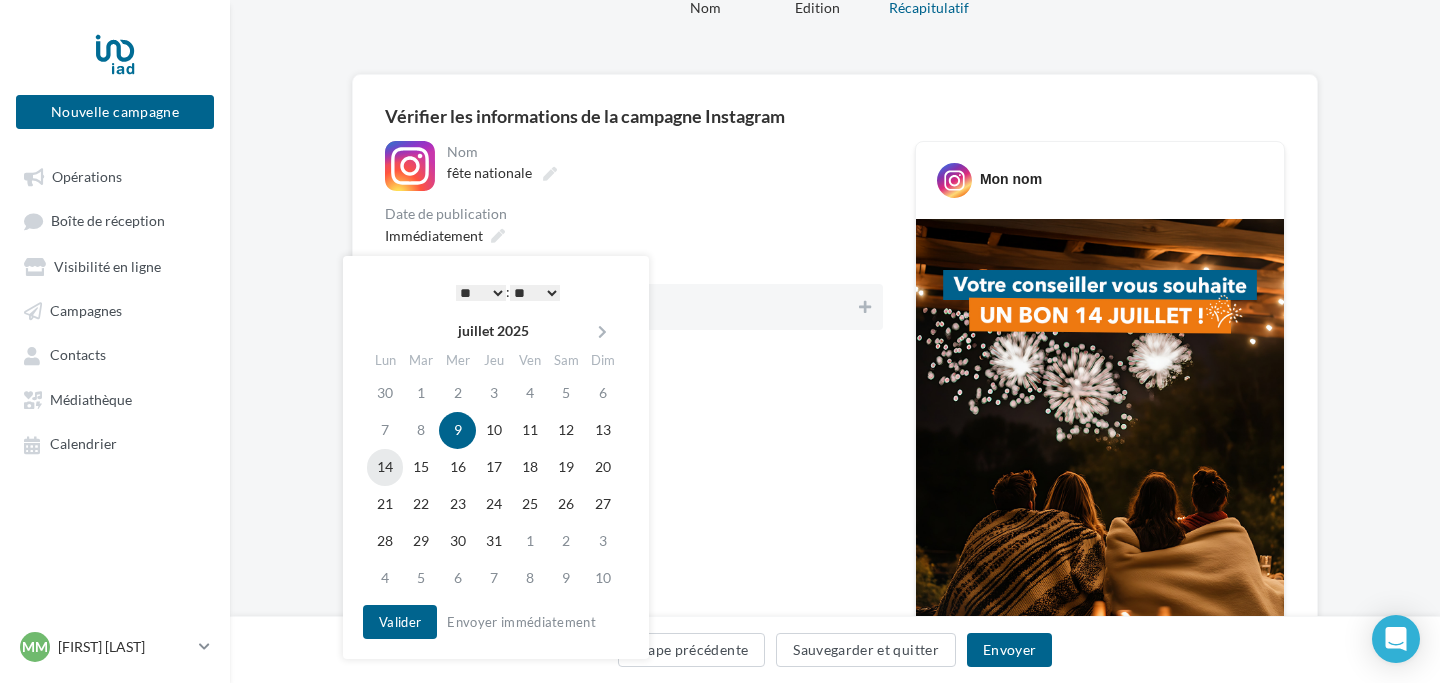 click on "14" at bounding box center (385, 467) 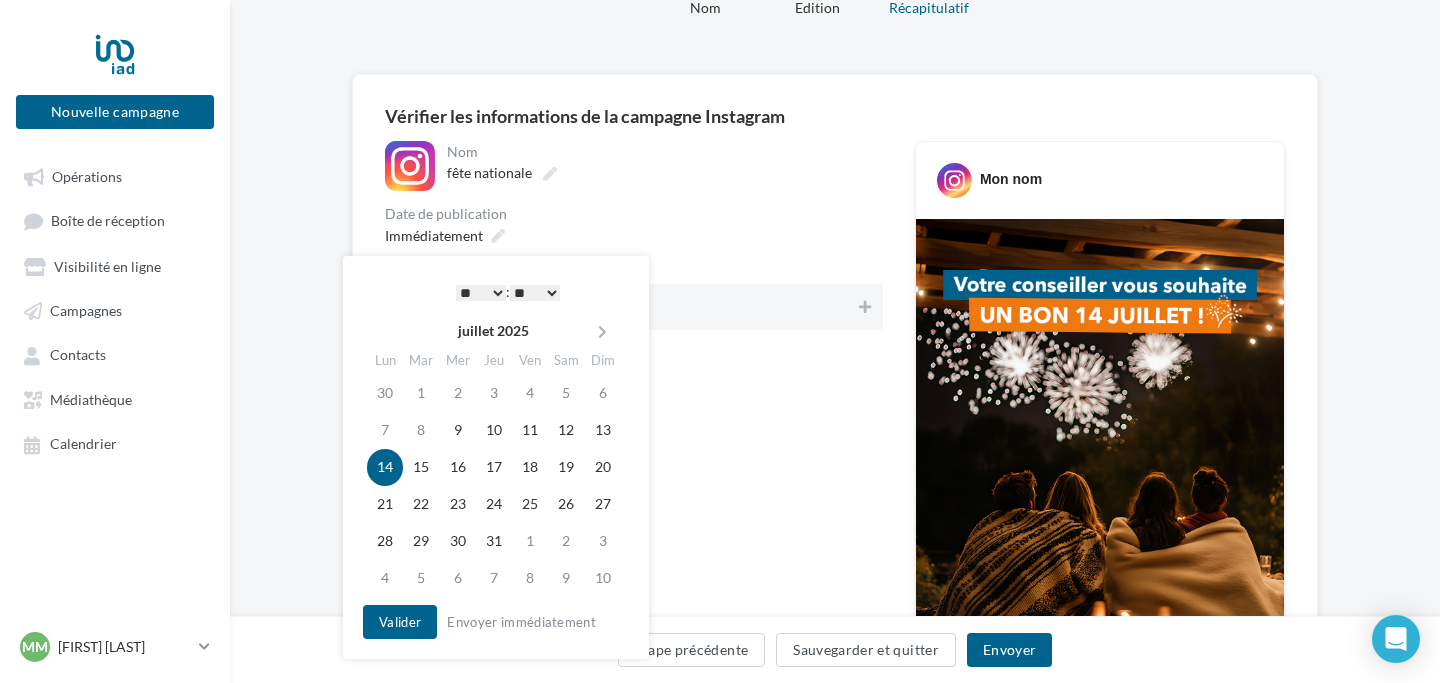 click on "* * * * * * * * * * ** ** ** ** ** ** ** ** ** ** ** ** ** **" at bounding box center (481, 293) 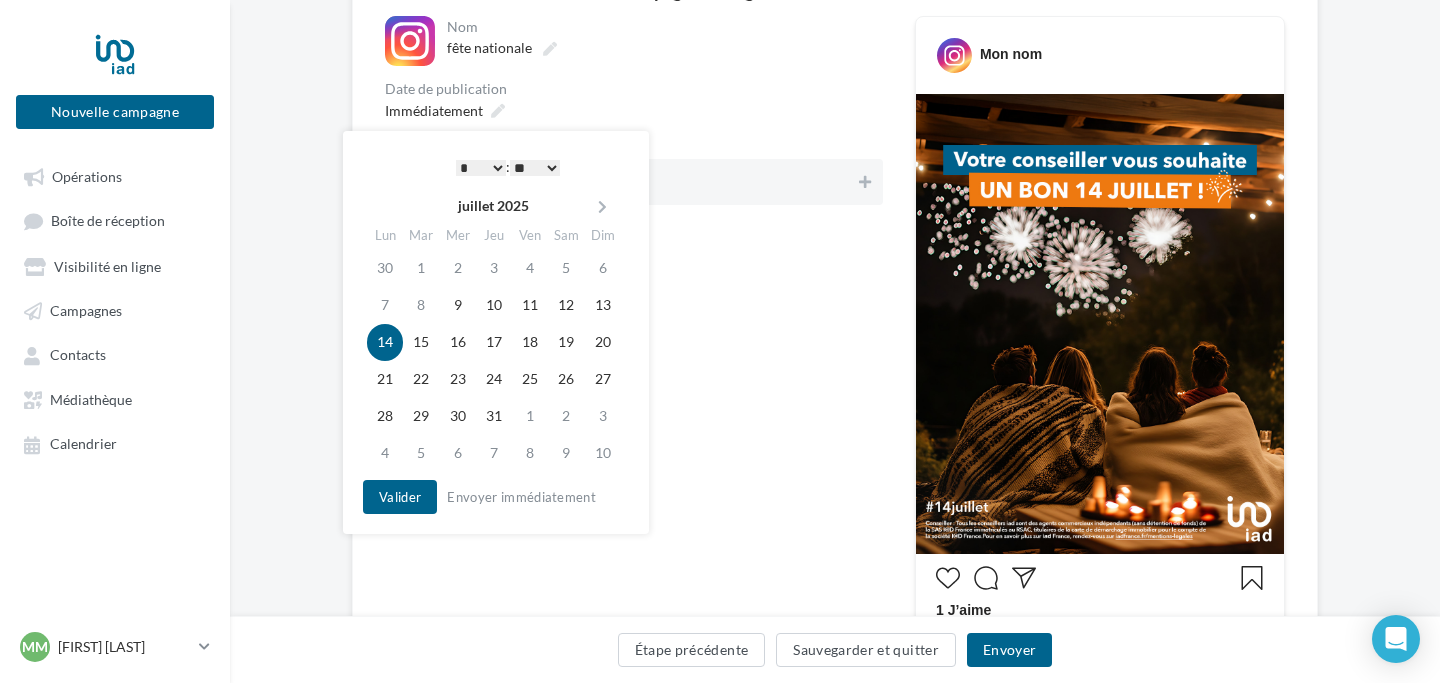scroll, scrollTop: 257, scrollLeft: 0, axis: vertical 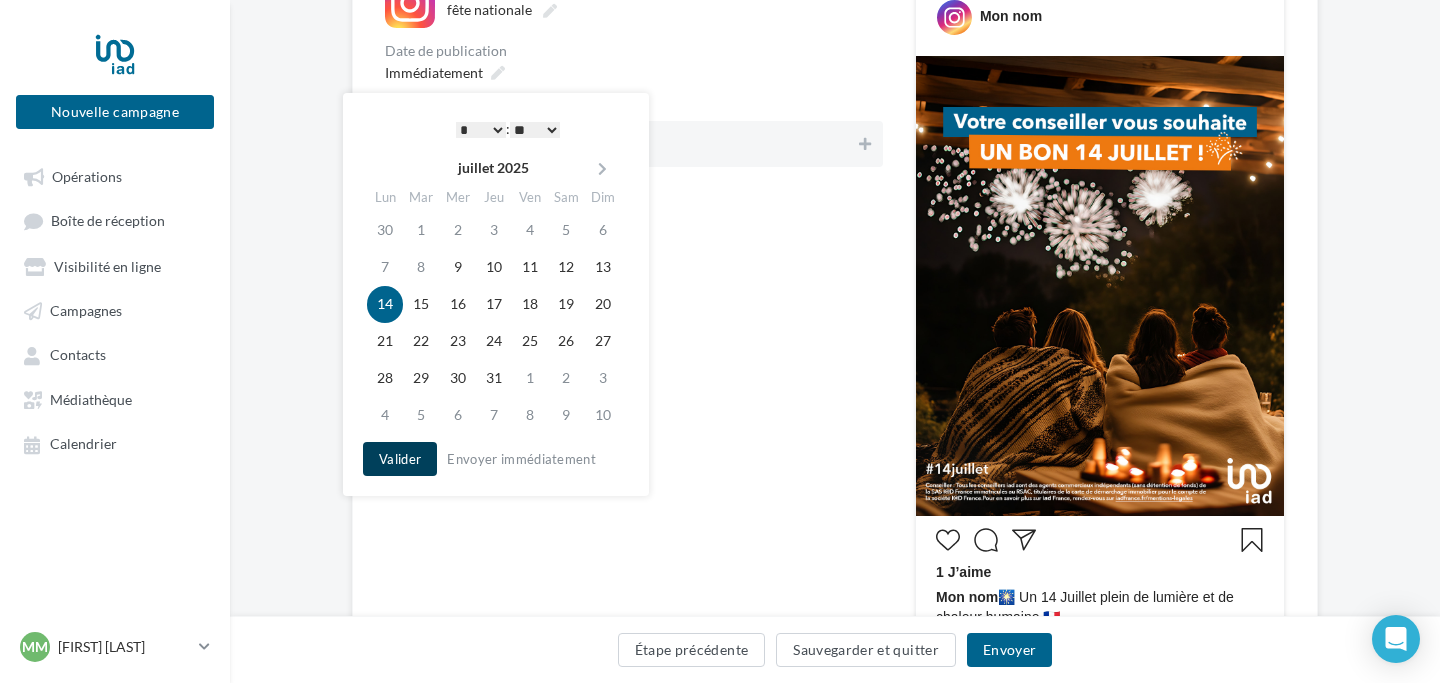 click on "Valider" at bounding box center [400, 459] 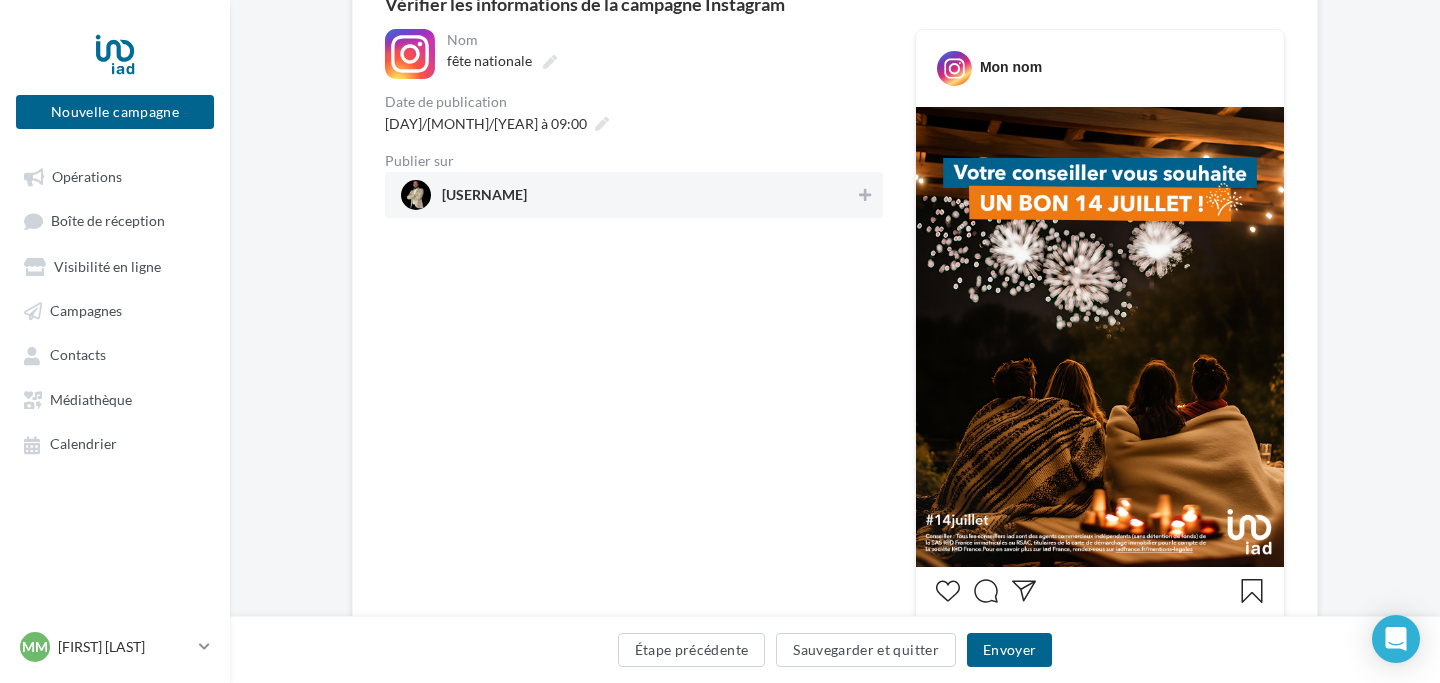 scroll, scrollTop: 116, scrollLeft: 0, axis: vertical 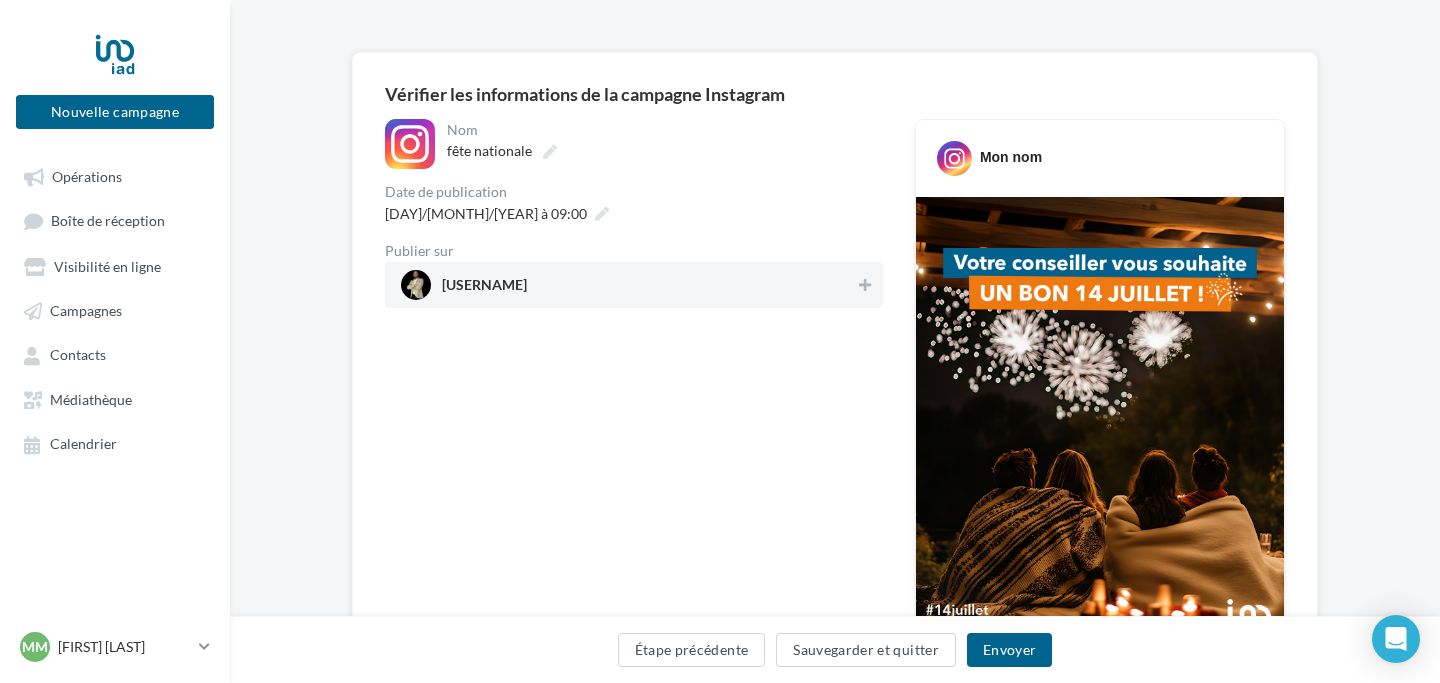 click on "matthieu_iadfrance" at bounding box center [628, 285] 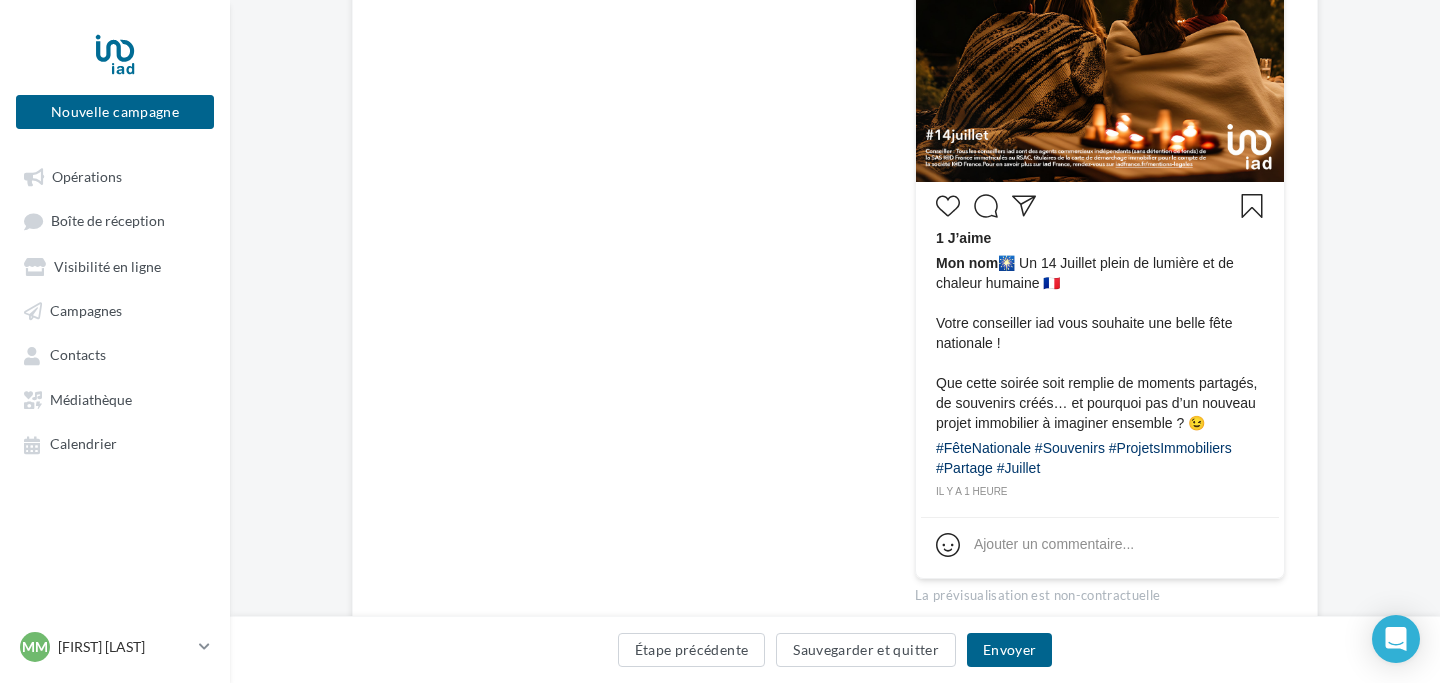 scroll, scrollTop: 700, scrollLeft: 0, axis: vertical 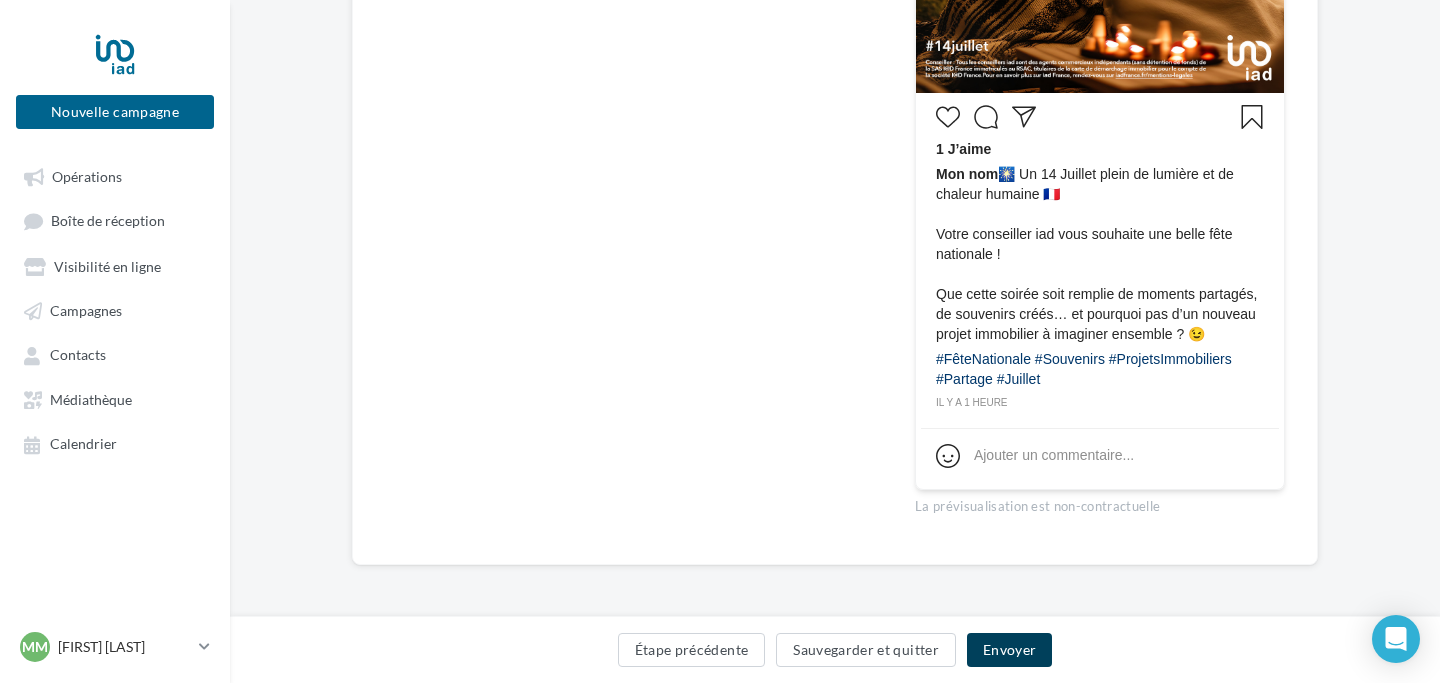 click on "Envoyer" at bounding box center [1009, 650] 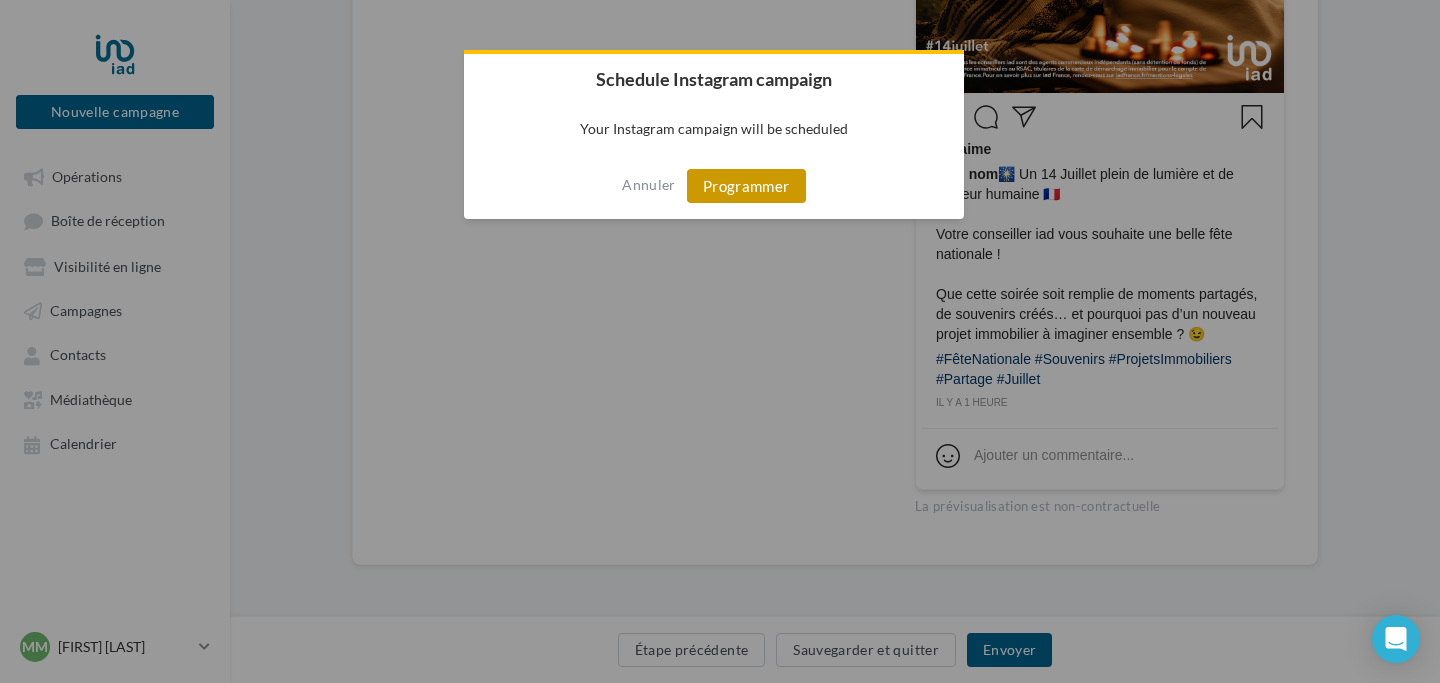 click on "Programmer" at bounding box center (746, 186) 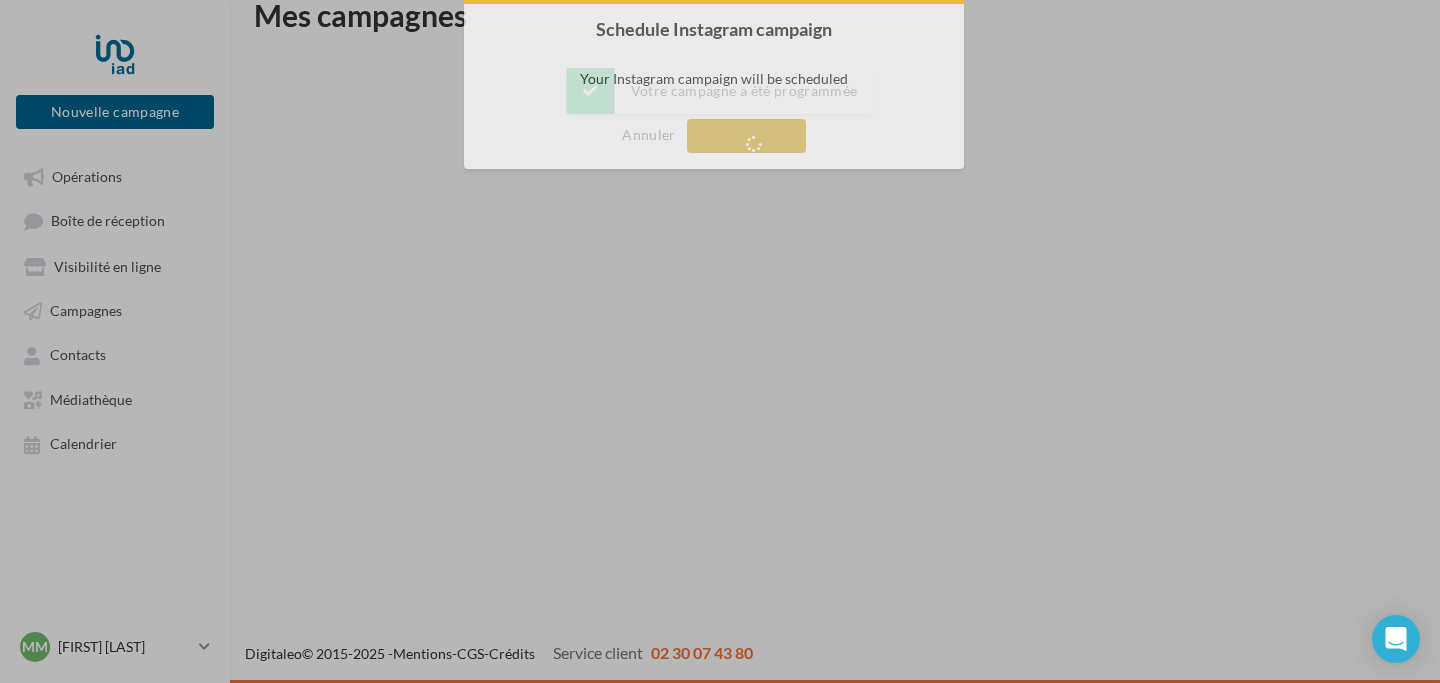 scroll, scrollTop: 32, scrollLeft: 0, axis: vertical 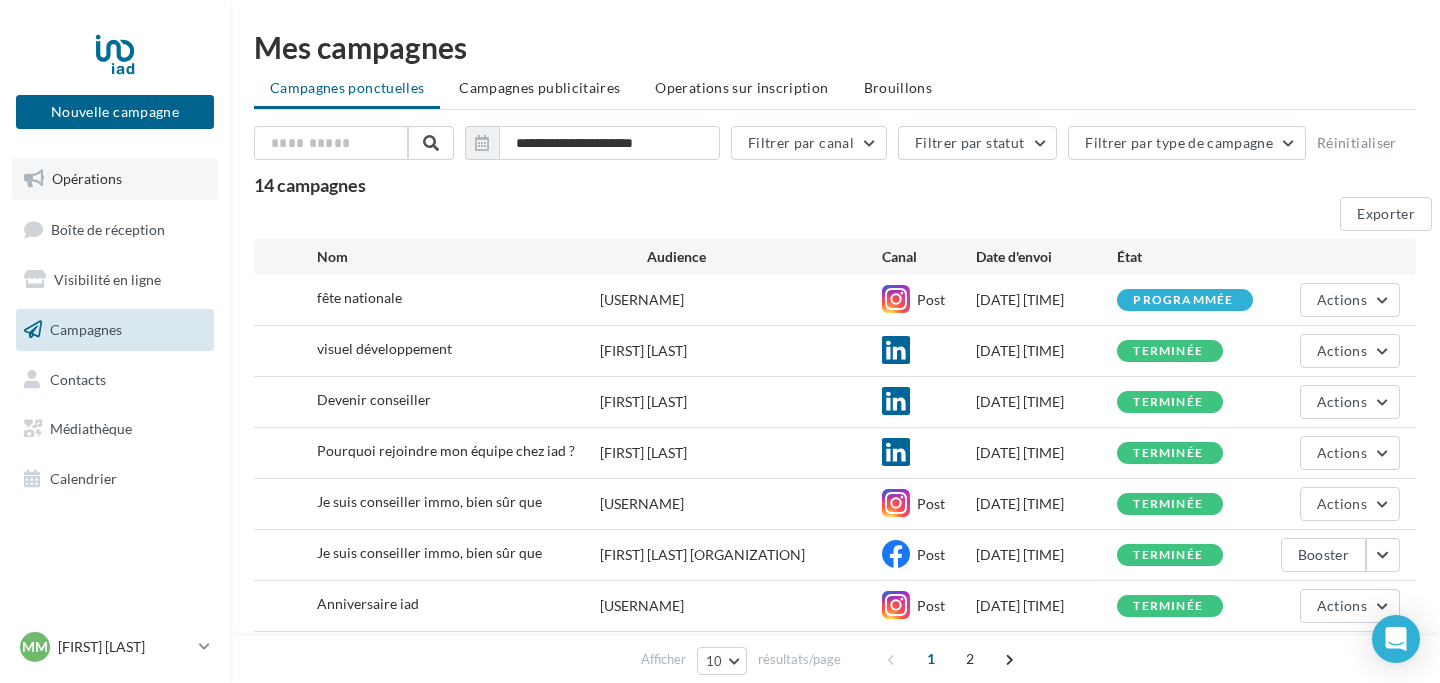 click on "Opérations" at bounding box center (87, 178) 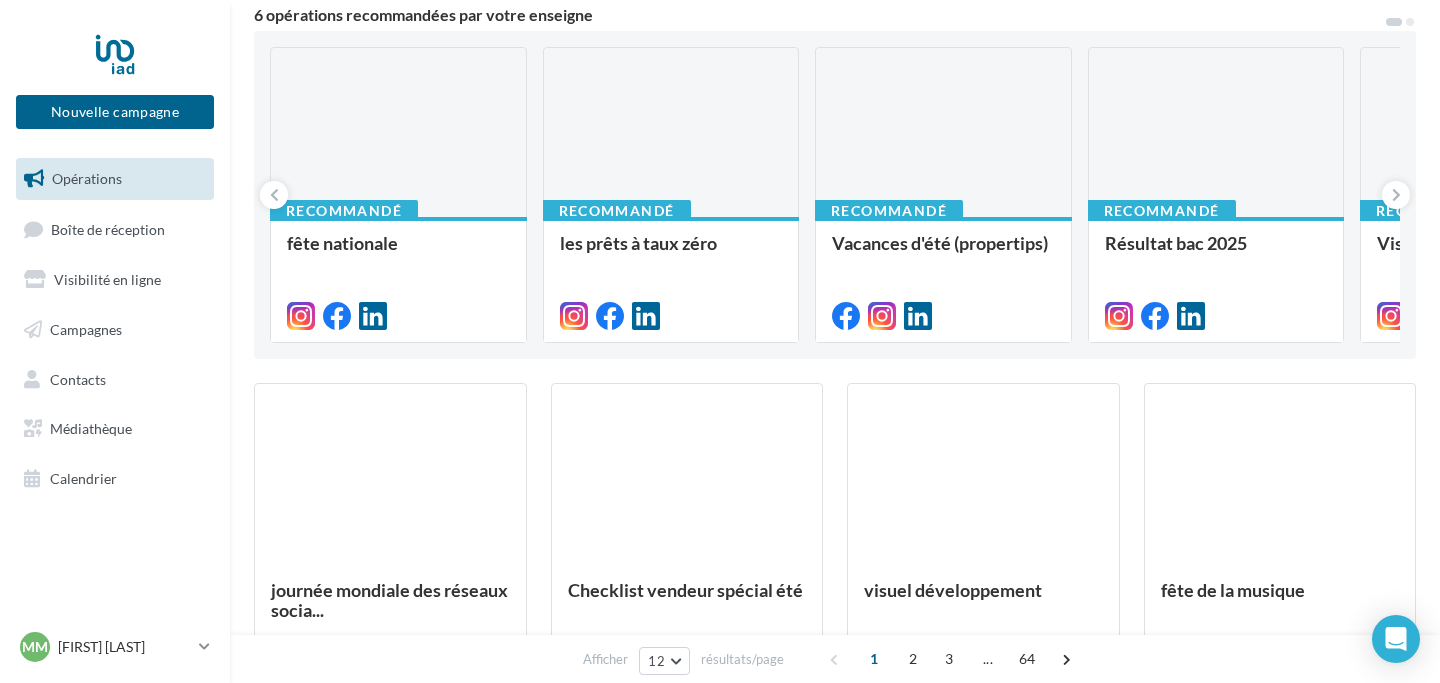 scroll, scrollTop: 180, scrollLeft: 0, axis: vertical 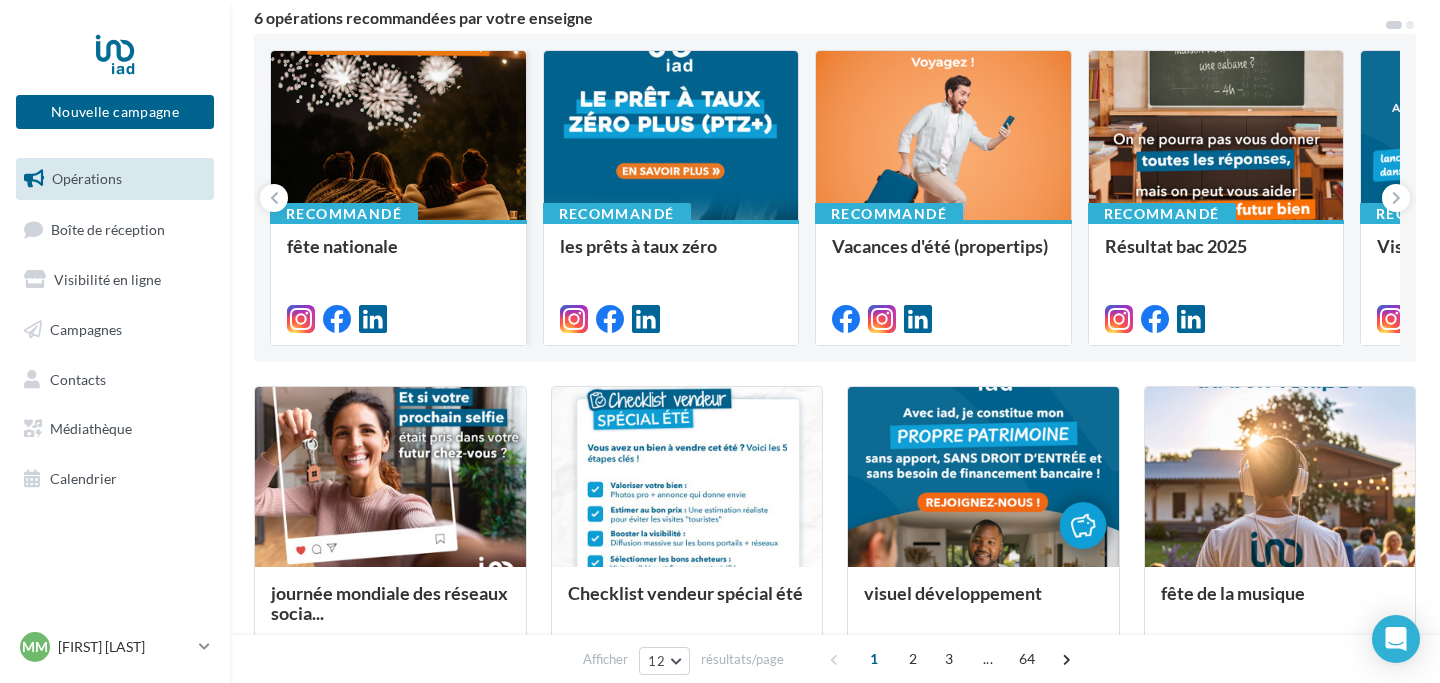 click at bounding box center (398, 136) 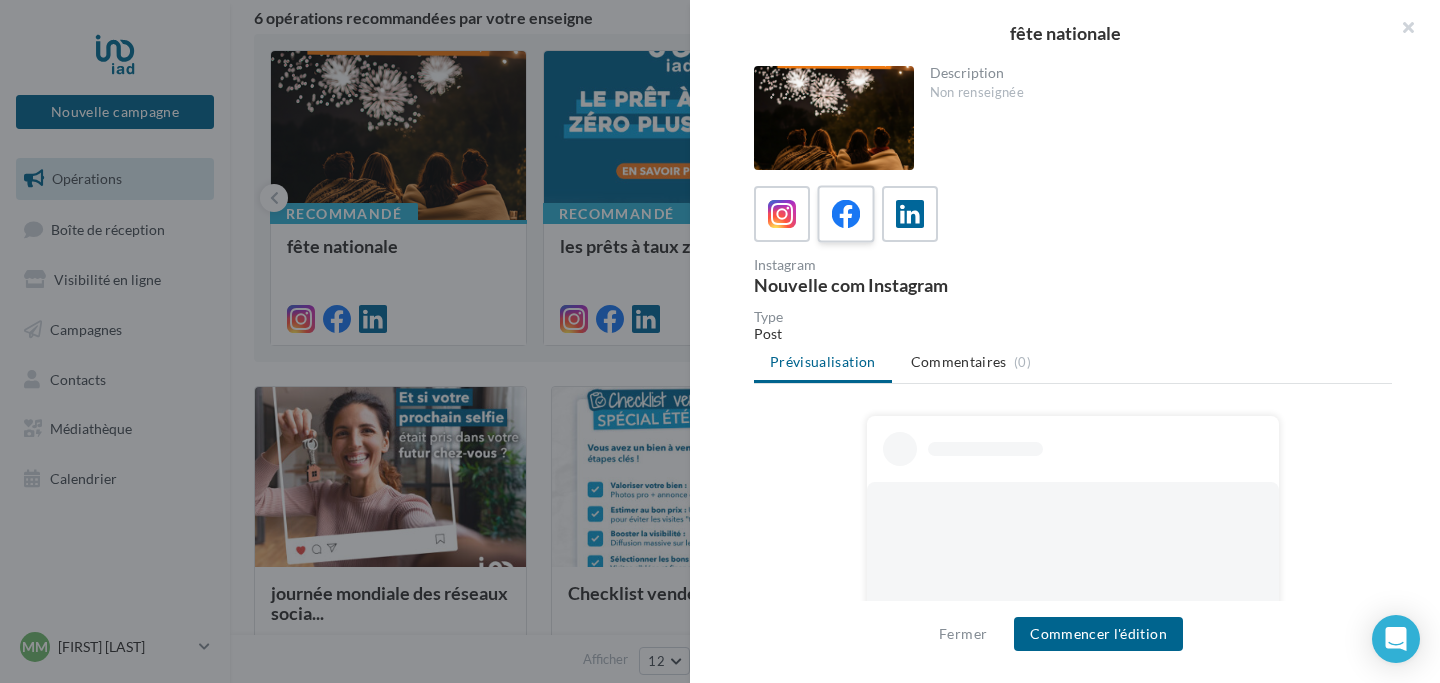 click at bounding box center (845, 213) 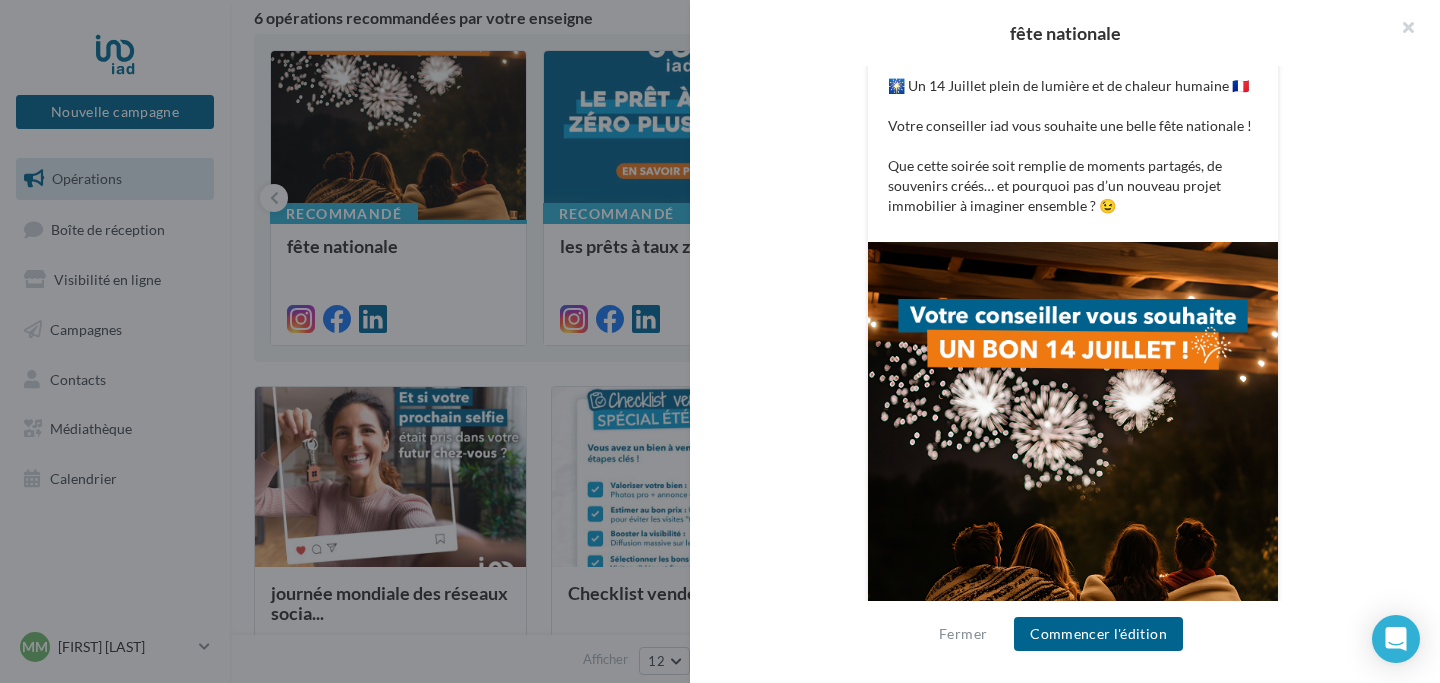 scroll, scrollTop: 580, scrollLeft: 0, axis: vertical 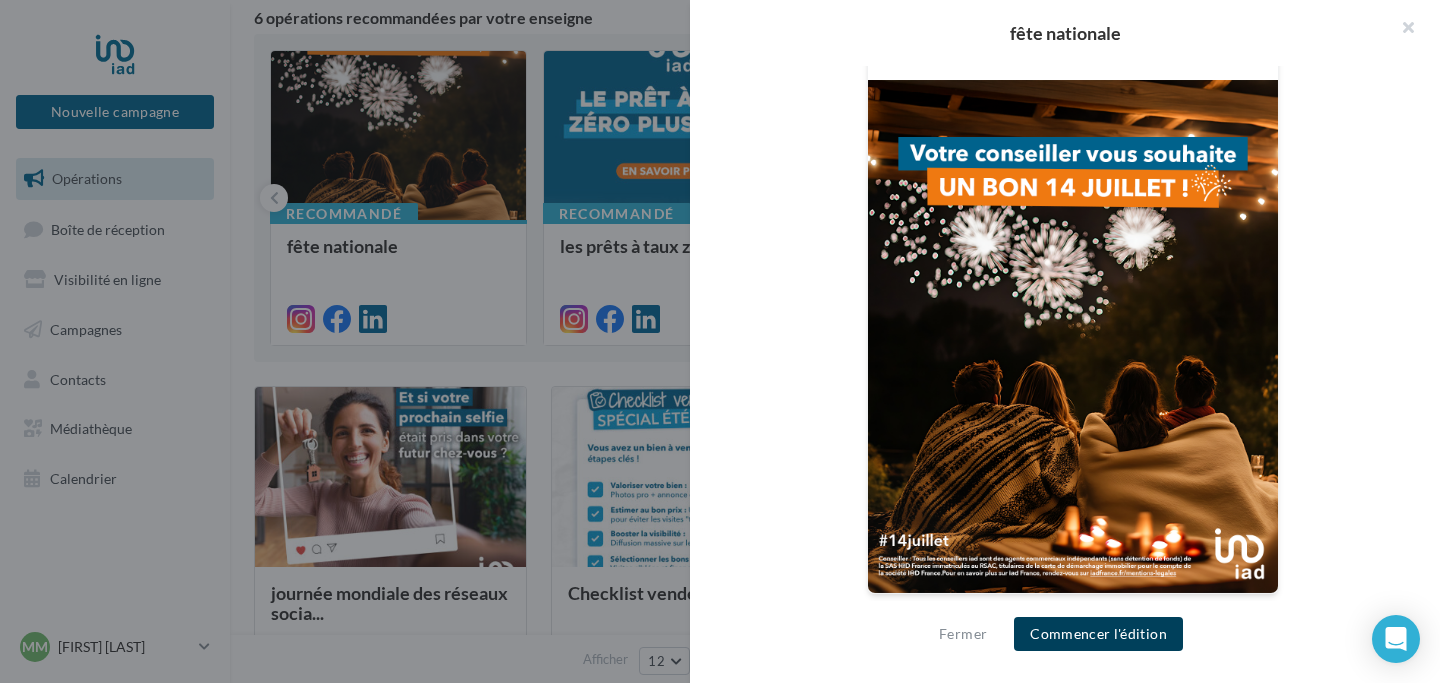 click on "Commencer l'édition" at bounding box center (1098, 634) 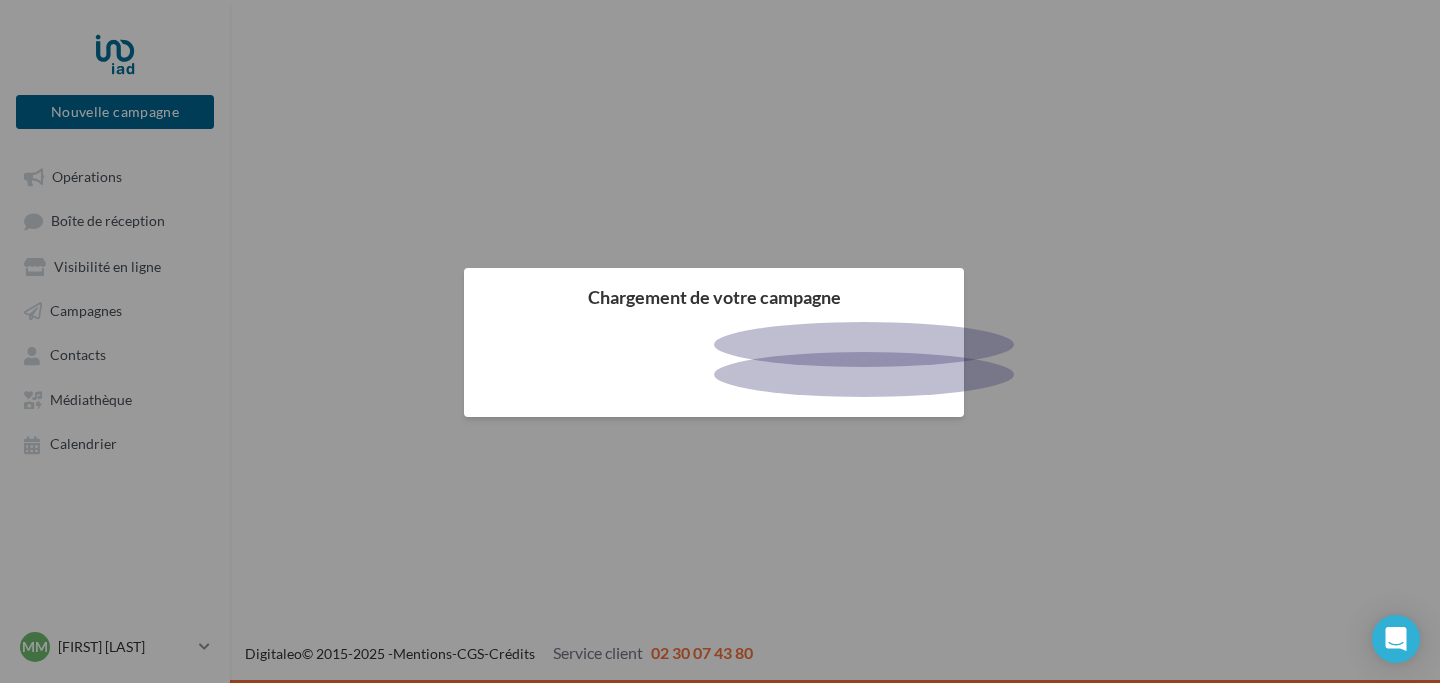 scroll, scrollTop: 0, scrollLeft: 0, axis: both 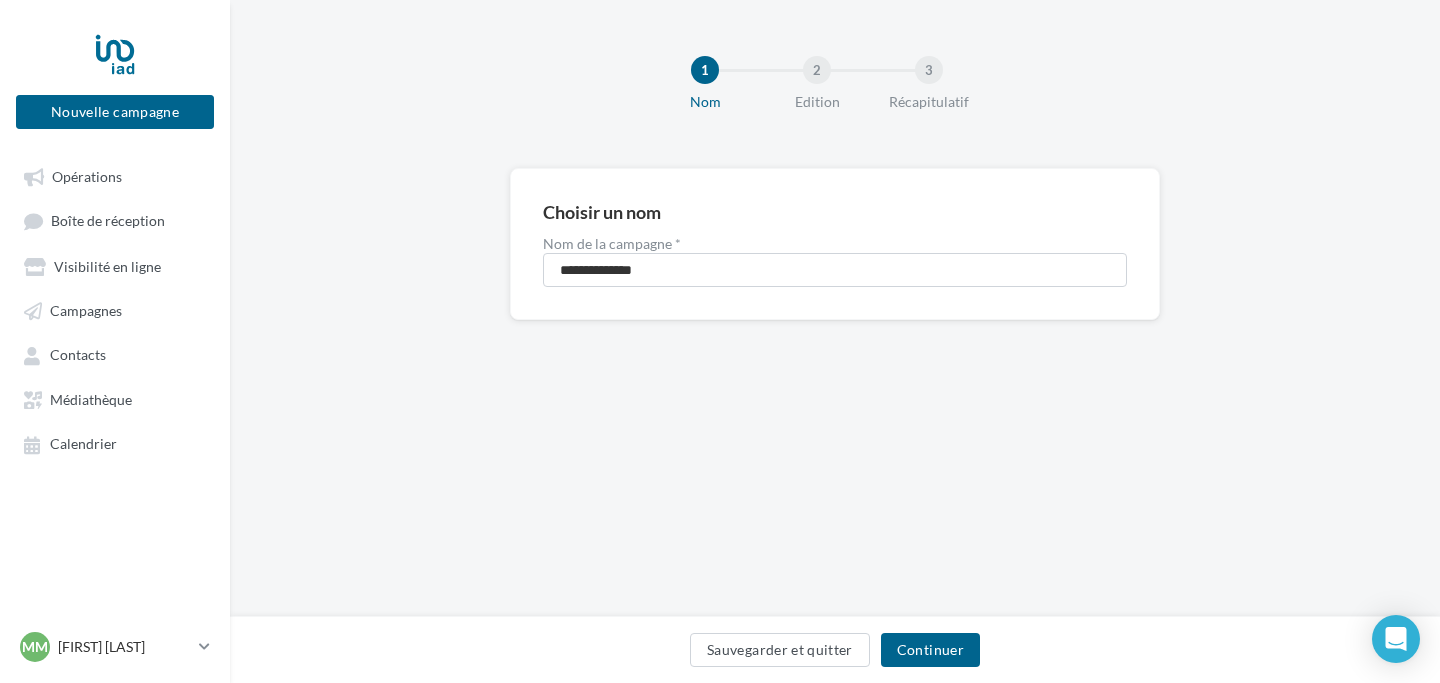 click on "Sauvegarder et quitter      Continuer" at bounding box center (835, 649) 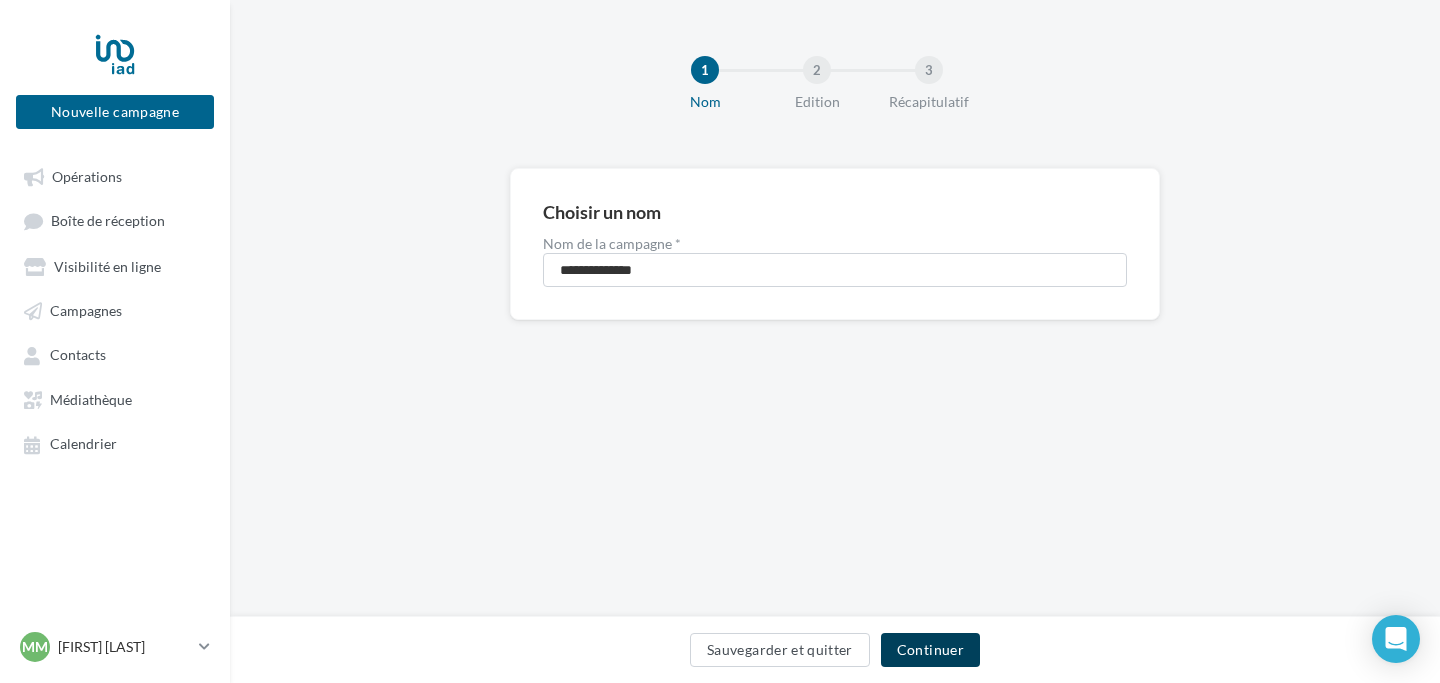 click on "Continuer" at bounding box center (930, 650) 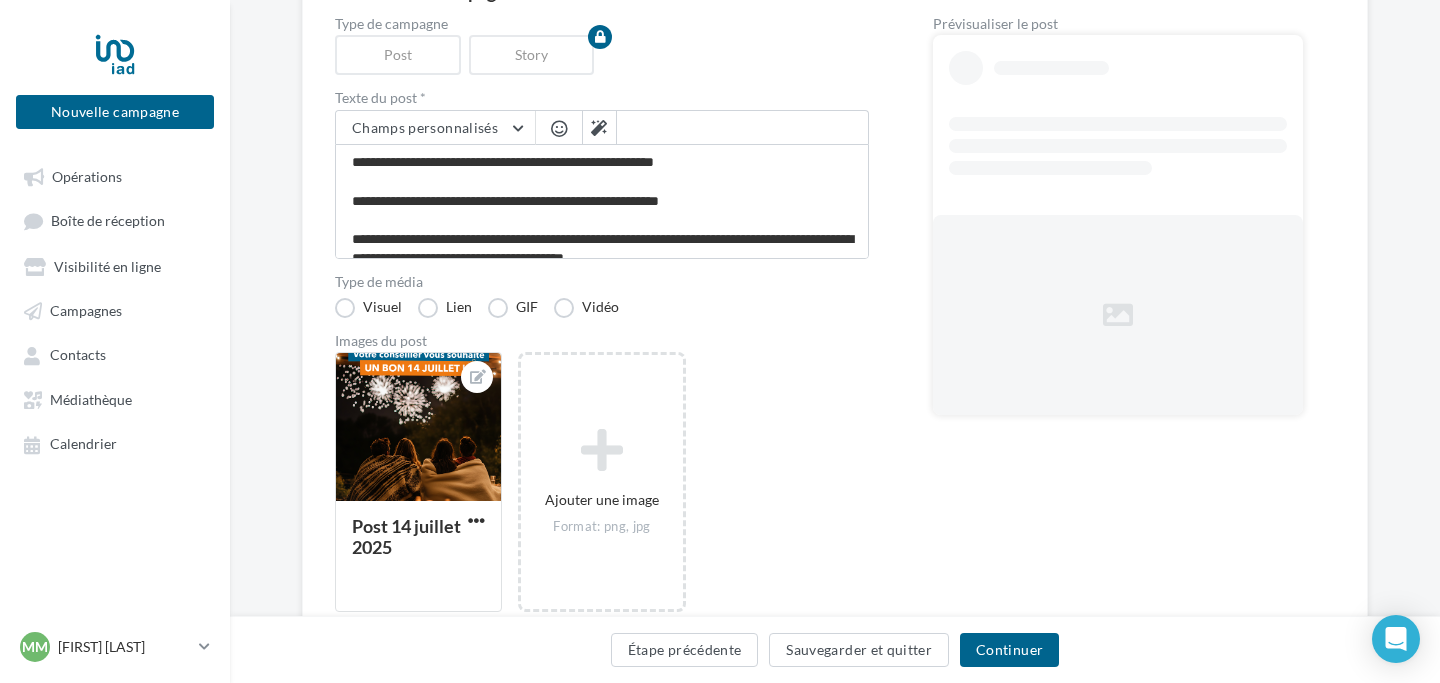 scroll, scrollTop: 255, scrollLeft: 0, axis: vertical 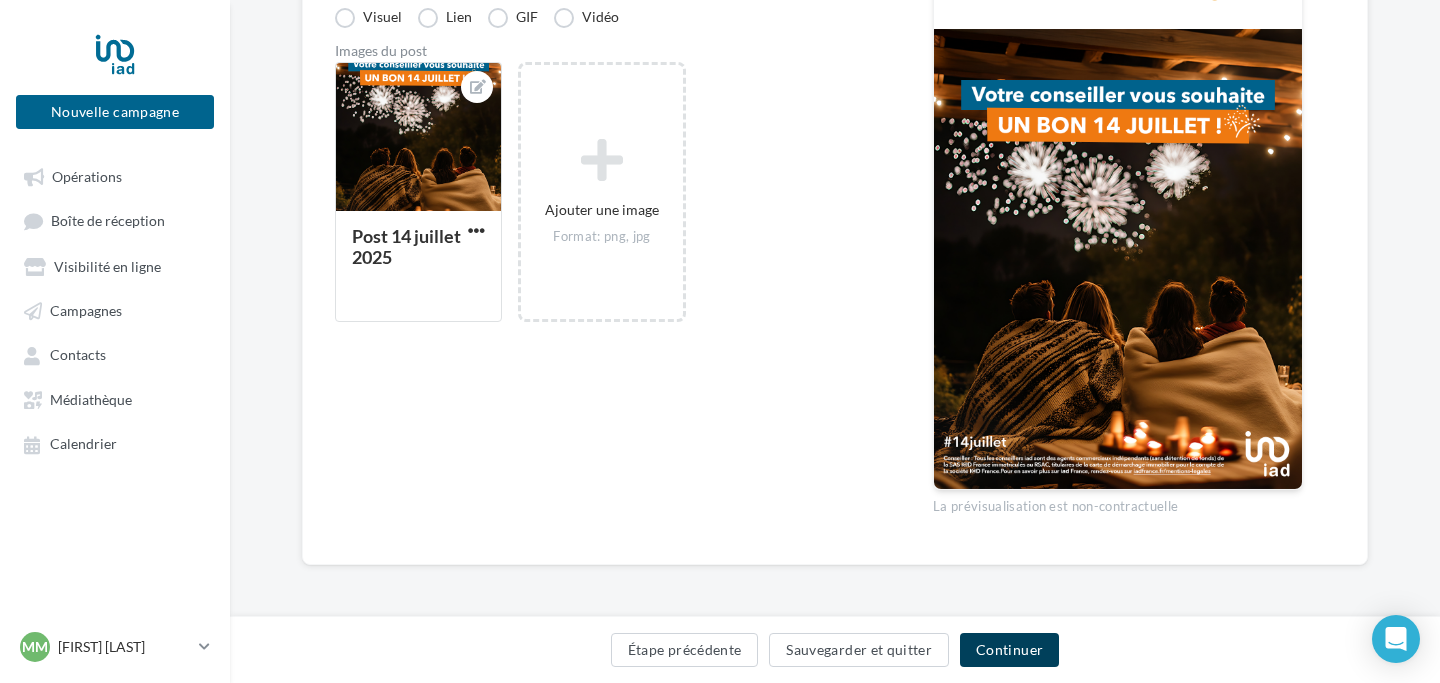 click on "Continuer" at bounding box center [1009, 650] 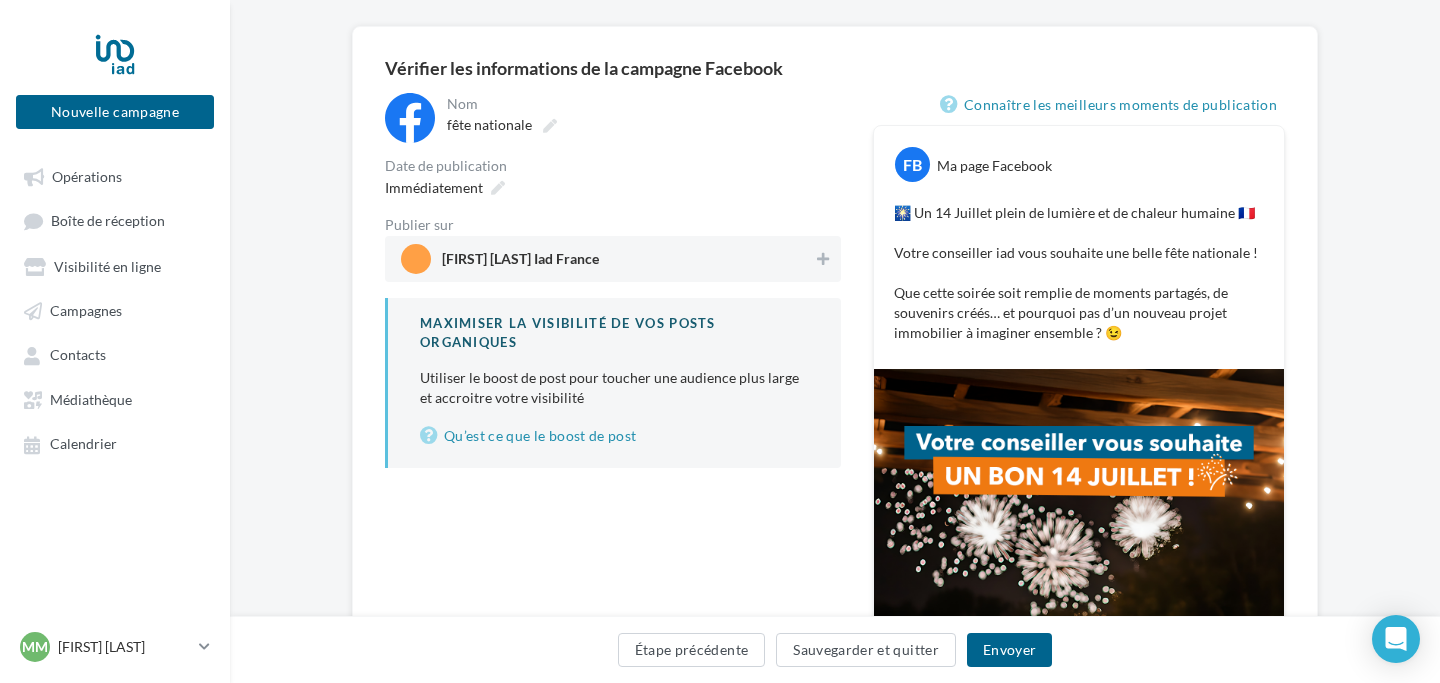 scroll, scrollTop: 143, scrollLeft: 0, axis: vertical 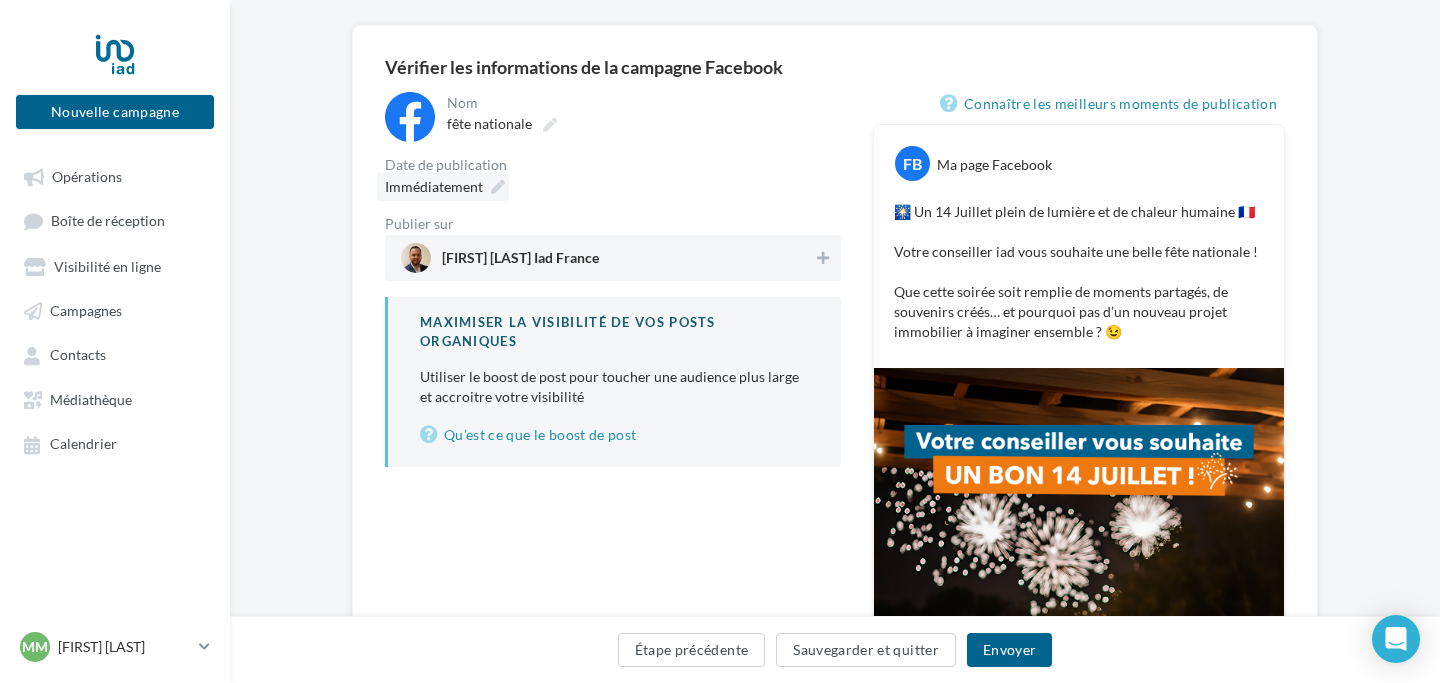 click at bounding box center [498, 187] 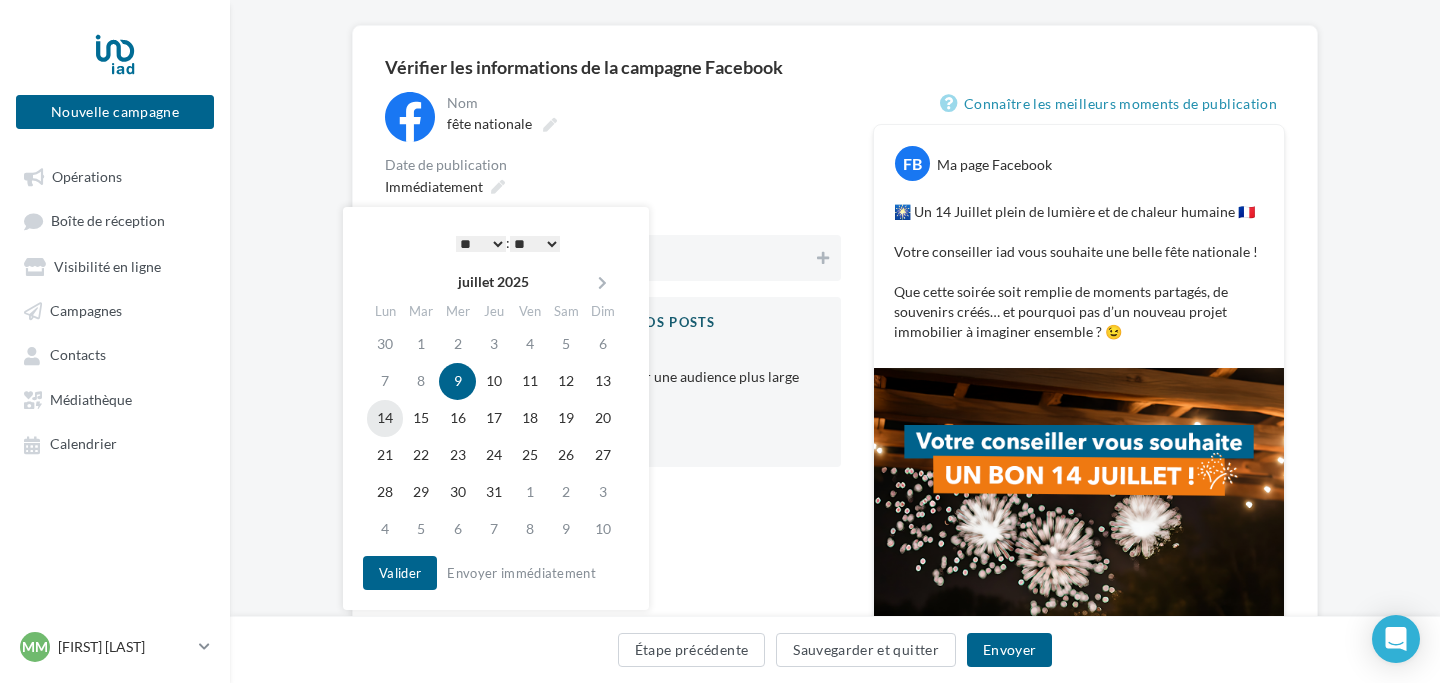 click on "14" at bounding box center [385, 418] 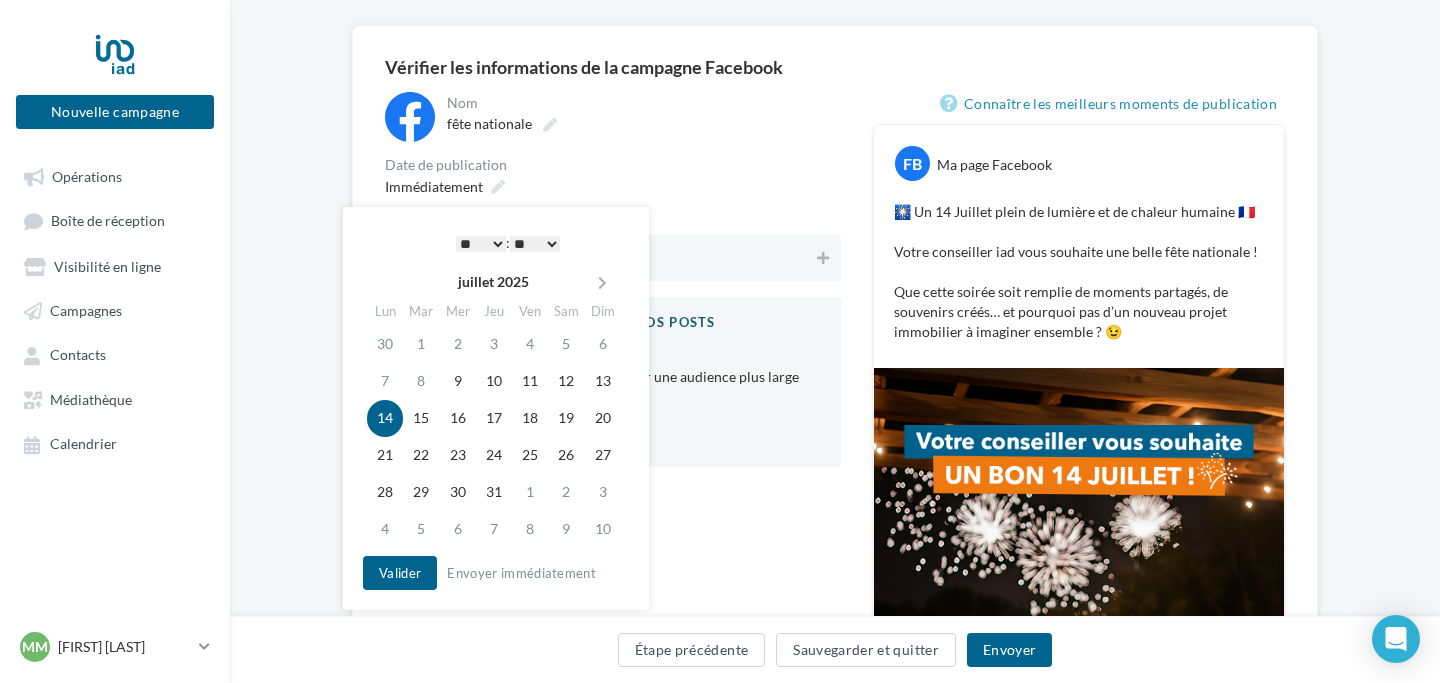 click on "* * * * * * * * * * ** ** ** ** ** ** ** ** ** ** ** ** ** **  :  ** ** ** ** ** **" at bounding box center (508, 243) 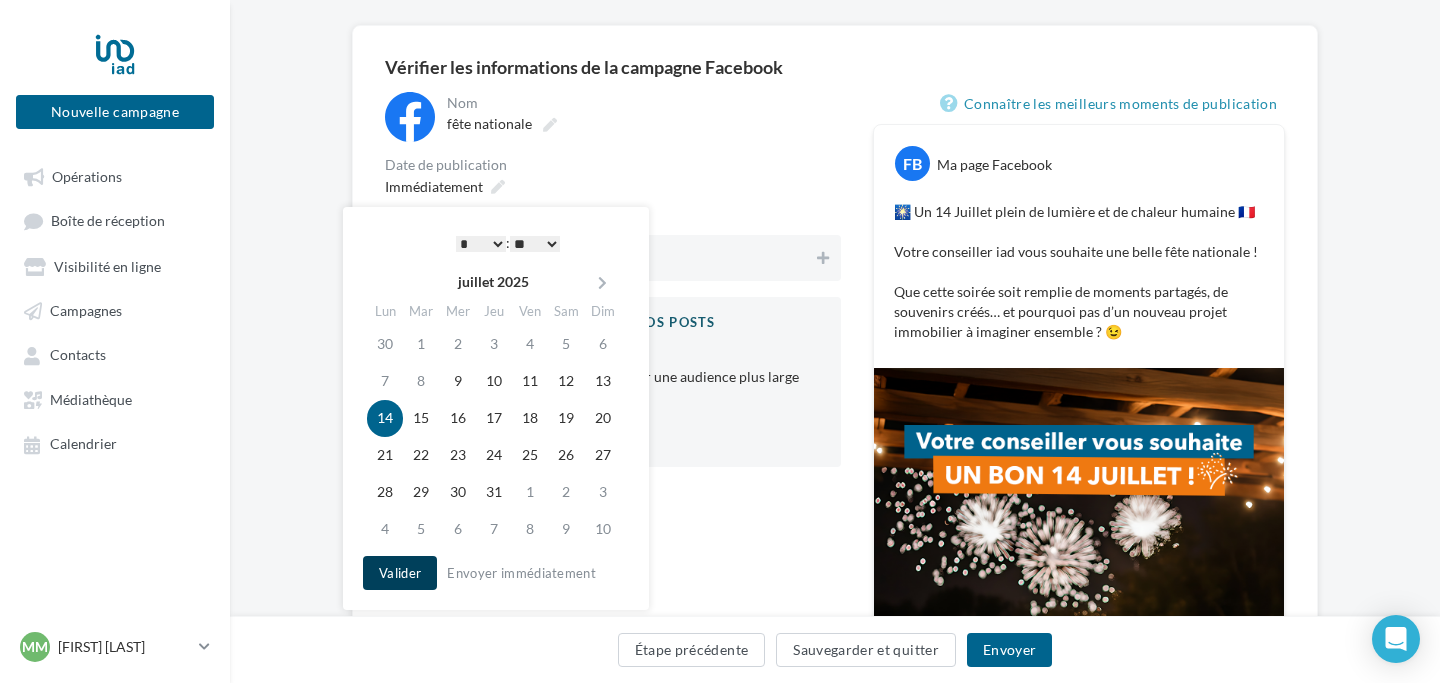click on "Valider" at bounding box center (400, 573) 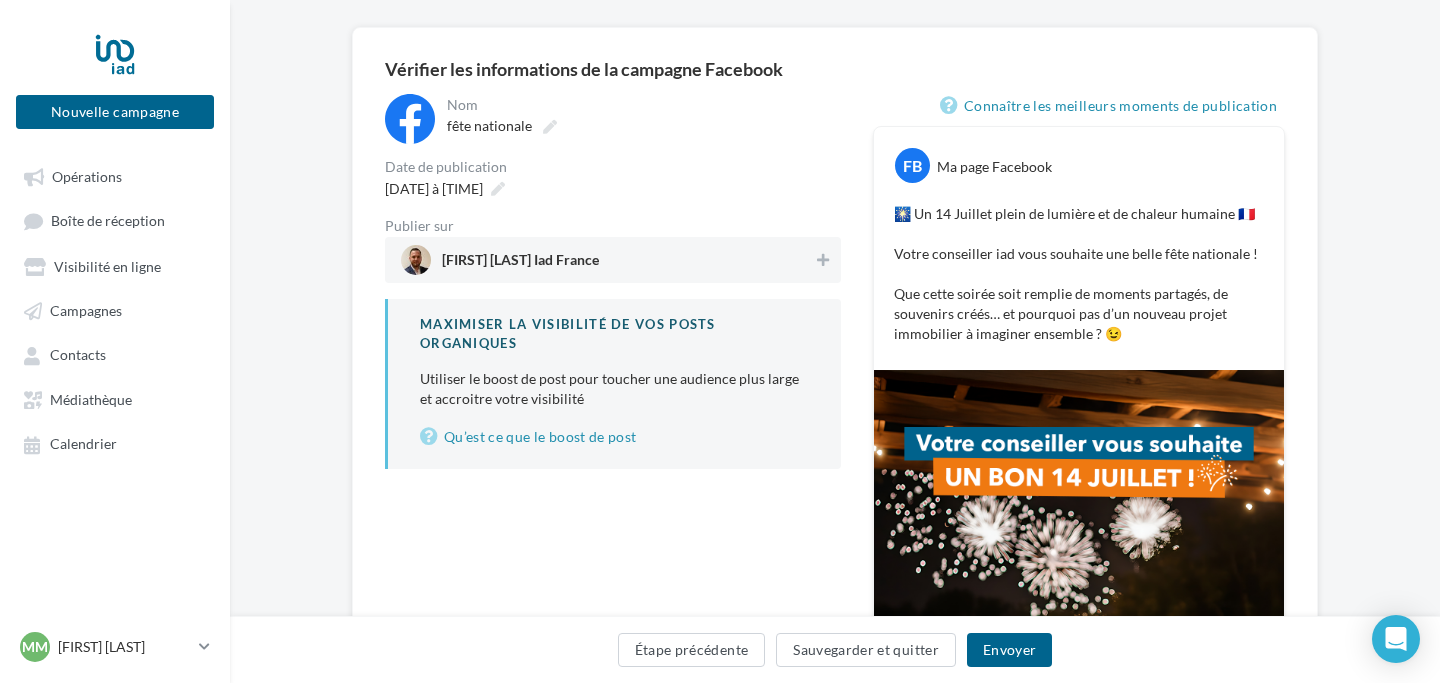 scroll, scrollTop: 107, scrollLeft: 0, axis: vertical 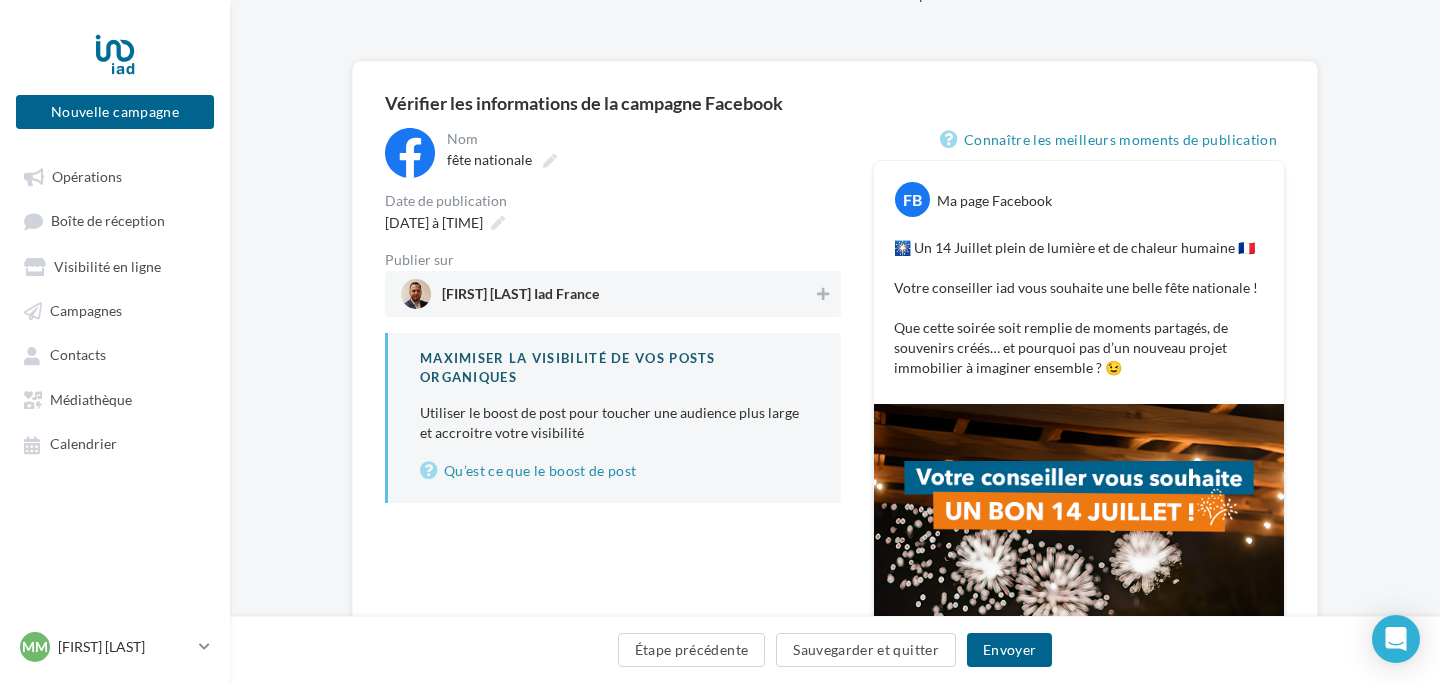 click on "Matthieu Massé Iad France" at bounding box center [607, 294] 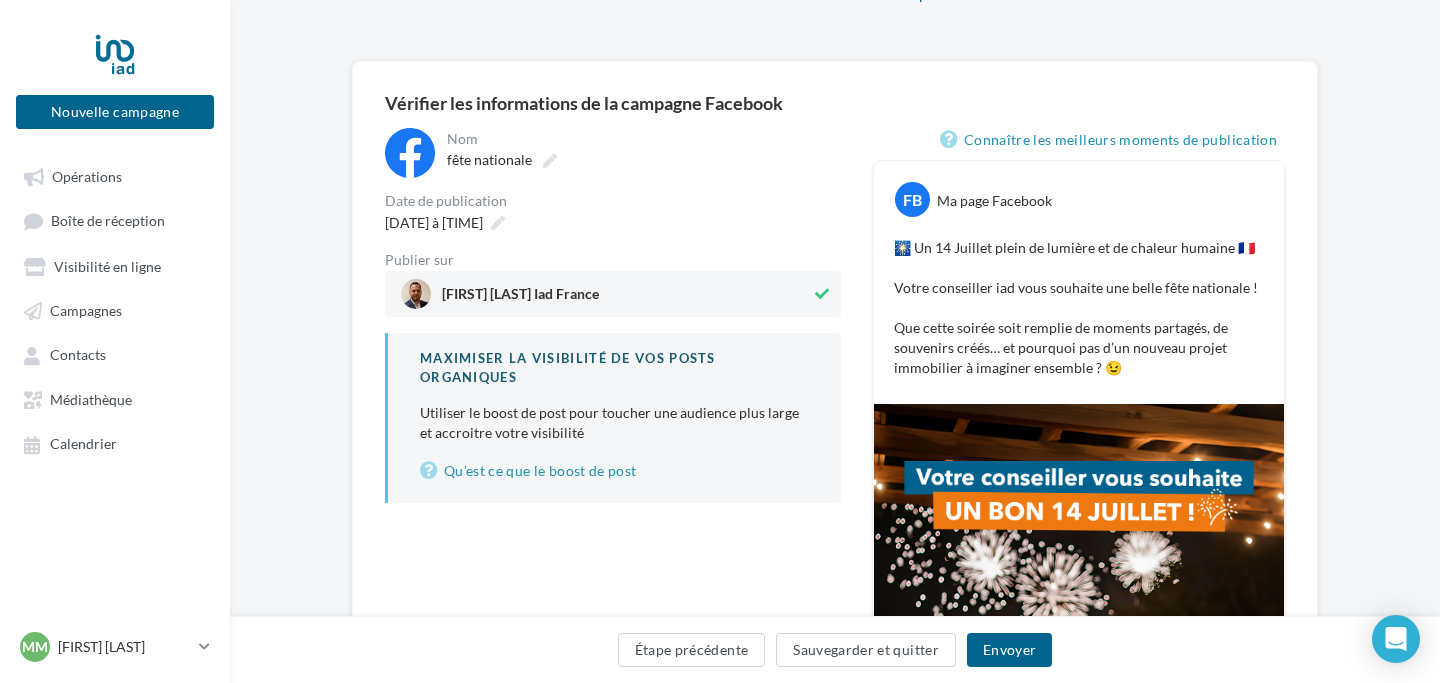click on "Matthieu Massé Iad France" at bounding box center [606, 294] 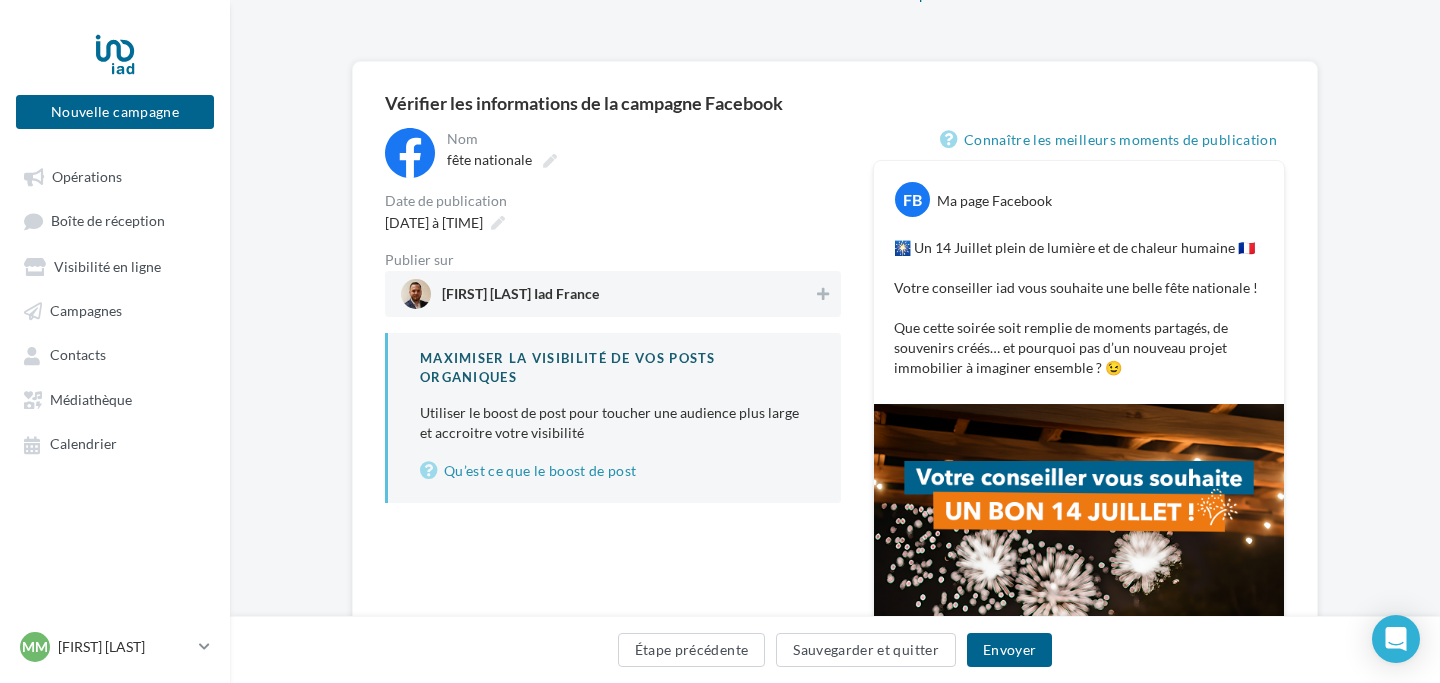 click on "Matthieu Massé Iad France" at bounding box center [607, 294] 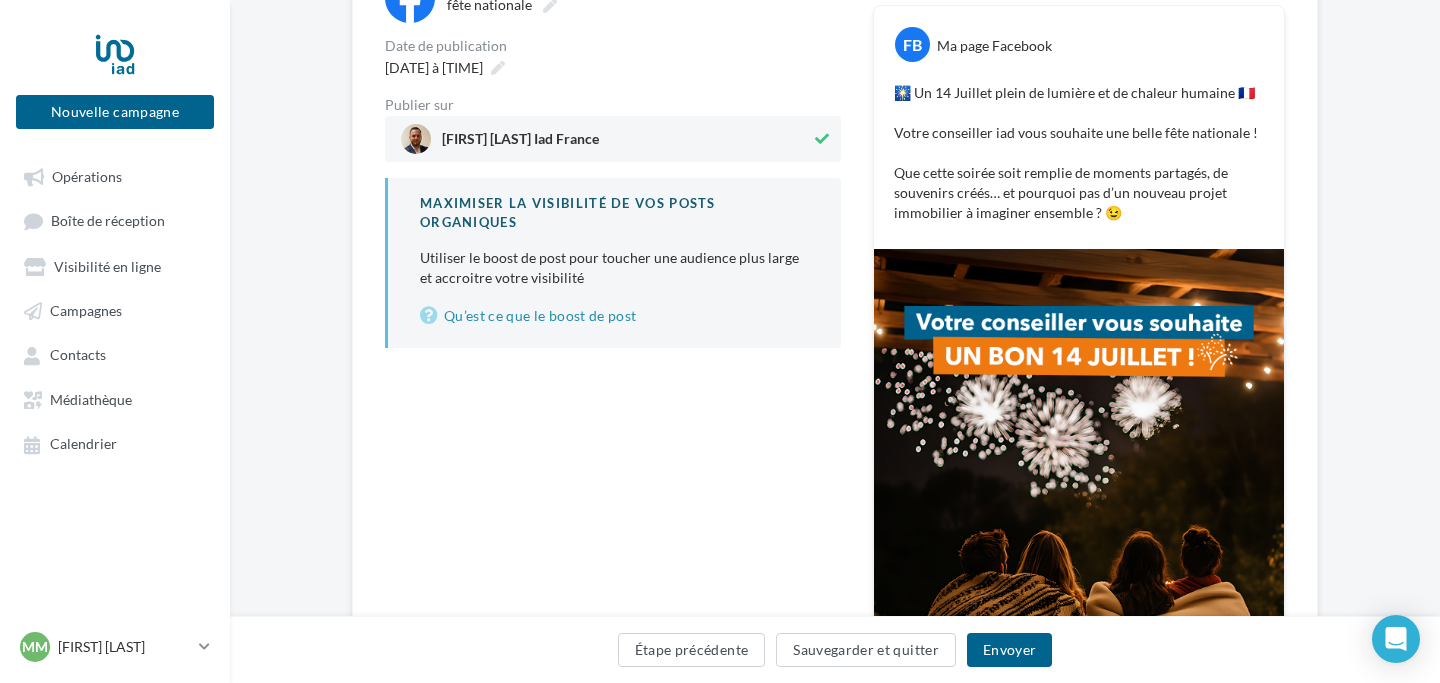 scroll, scrollTop: 518, scrollLeft: 0, axis: vertical 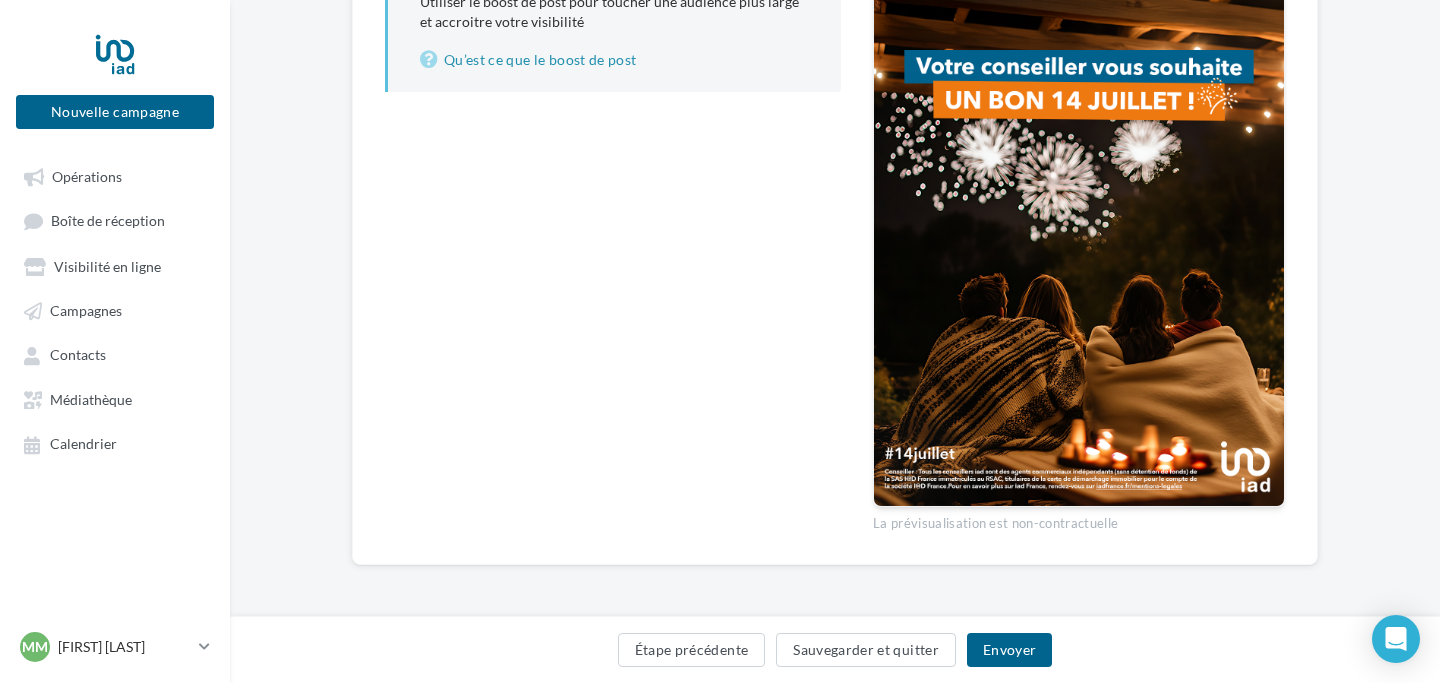 click on "Étape précédente   Sauvegarder et quitter      Envoyer" at bounding box center [835, 649] 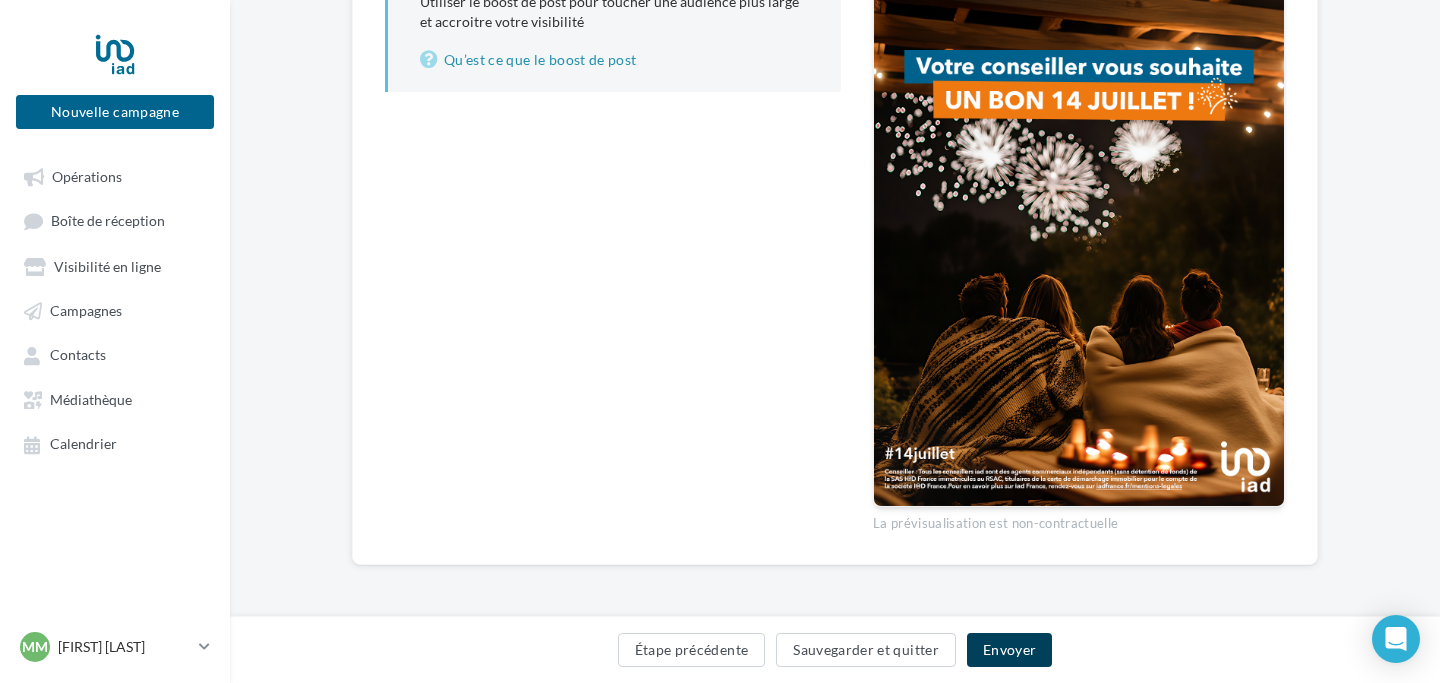 click on "Envoyer" at bounding box center (1009, 650) 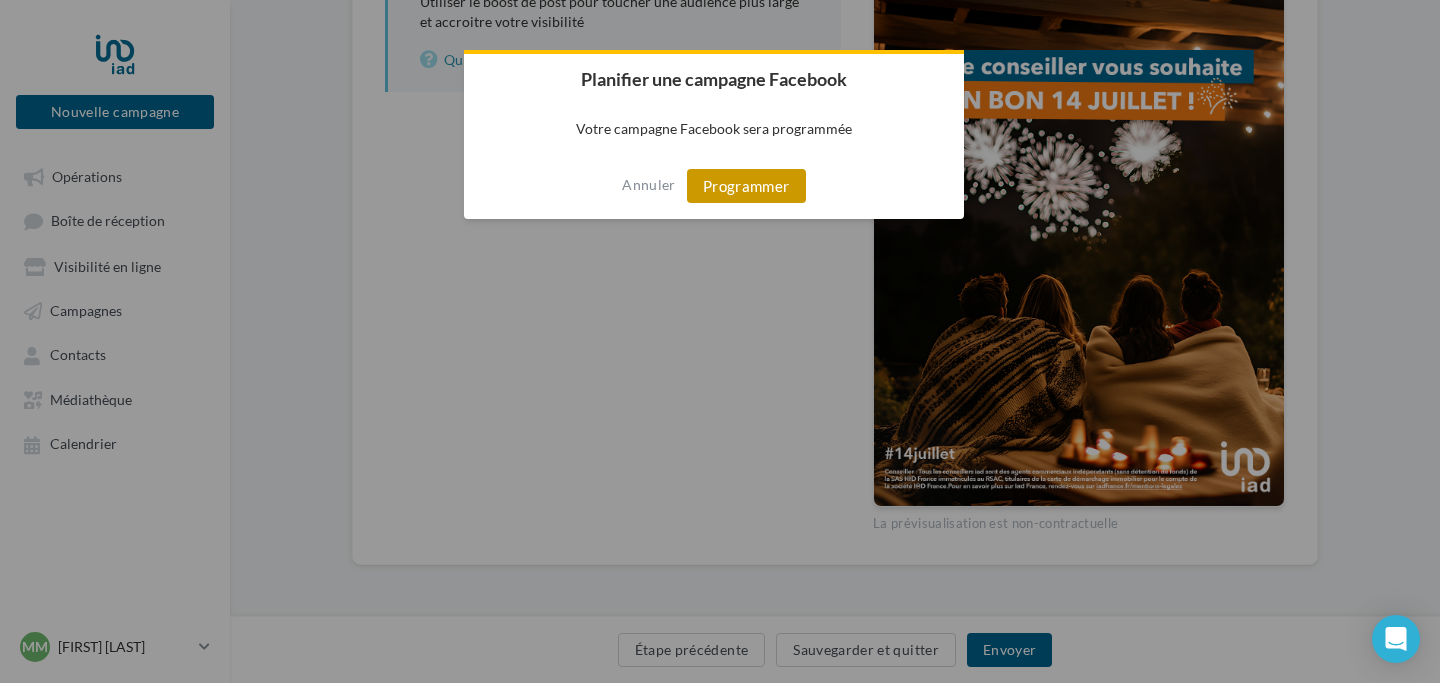 click on "Programmer" at bounding box center (746, 186) 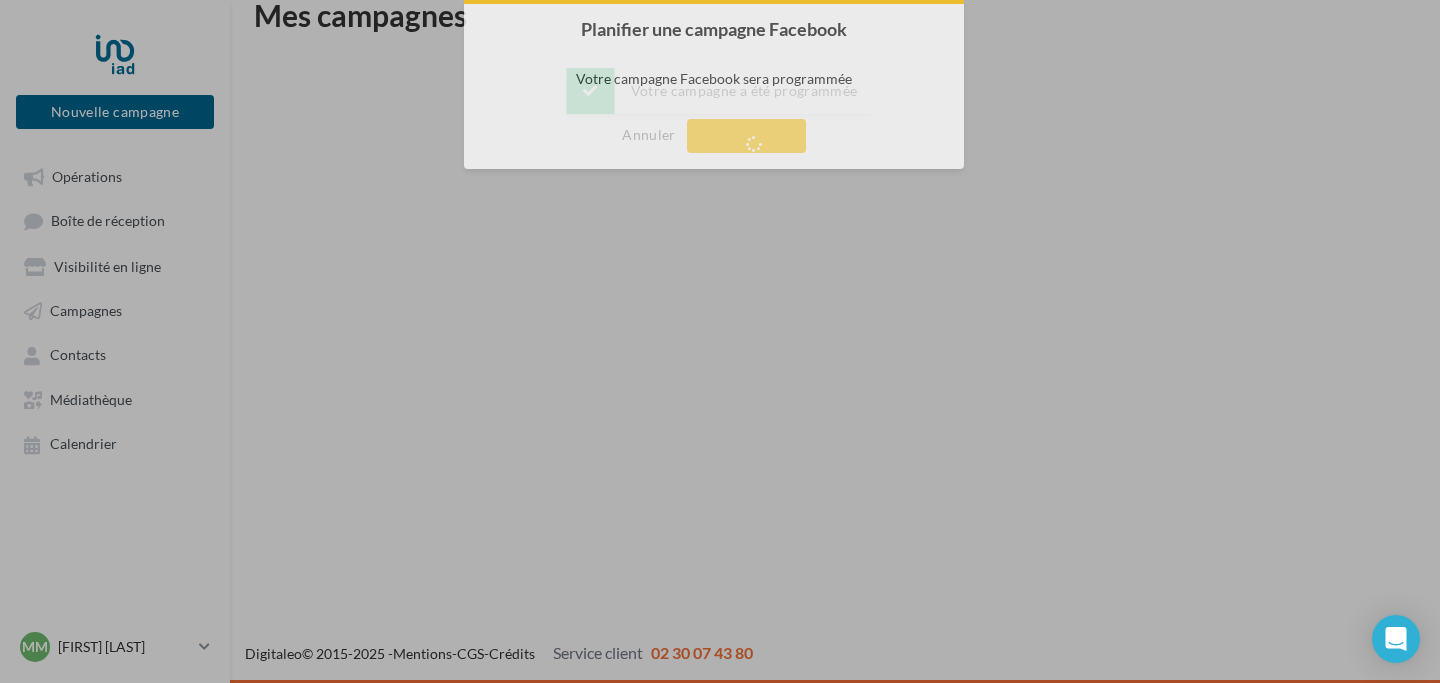 scroll, scrollTop: 32, scrollLeft: 0, axis: vertical 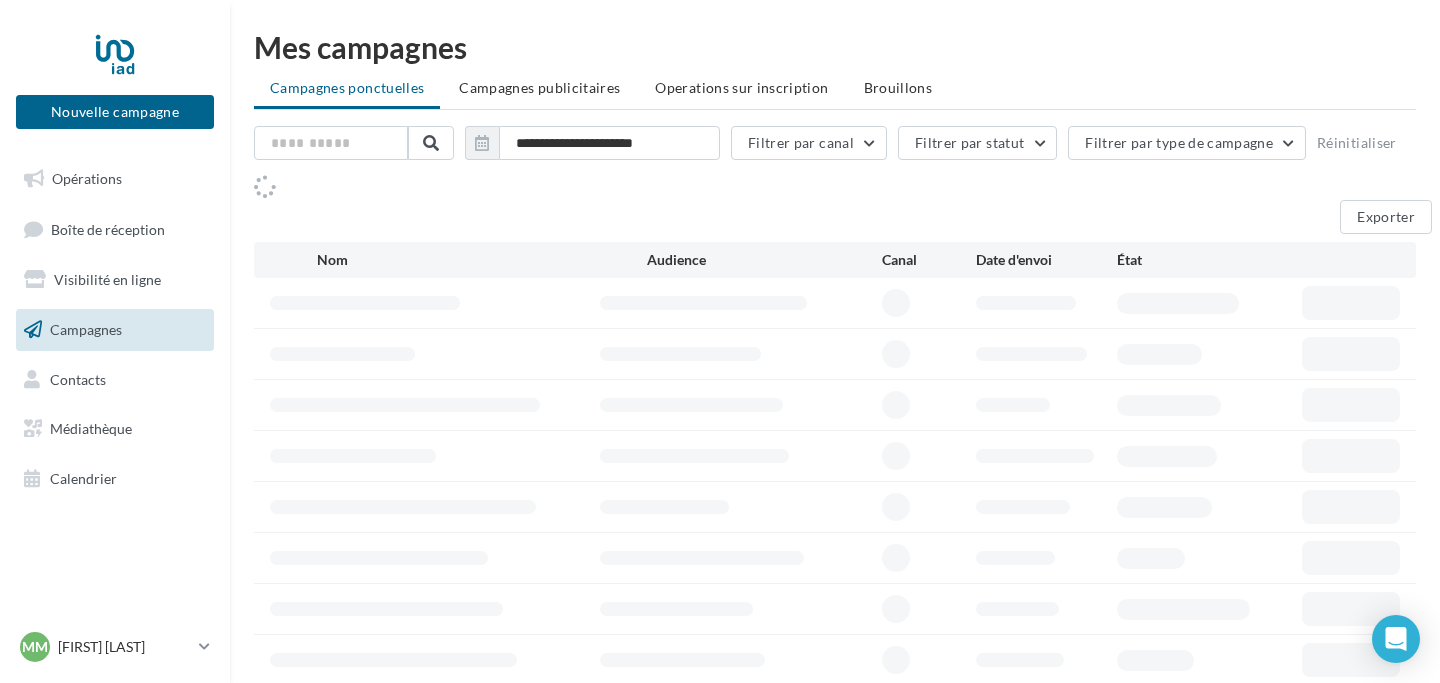 click on "Opérations" at bounding box center [115, 179] 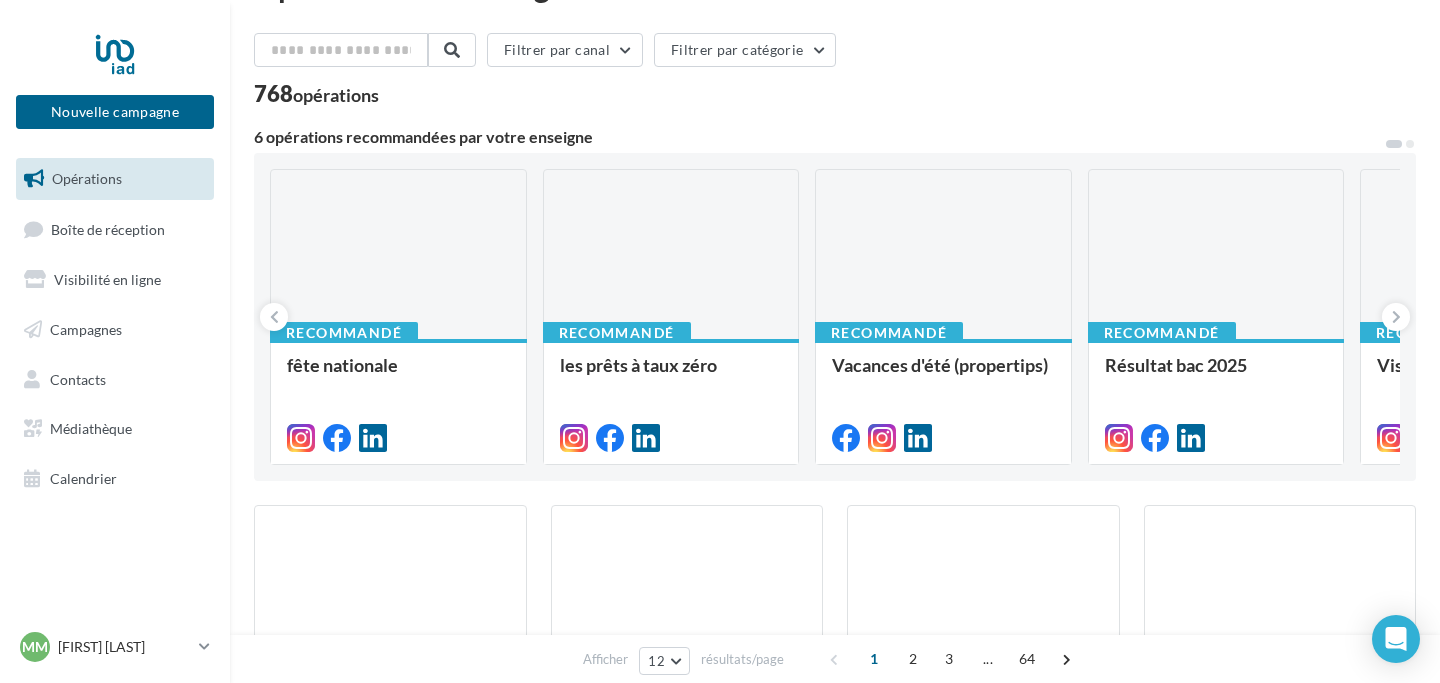 scroll, scrollTop: 62, scrollLeft: 0, axis: vertical 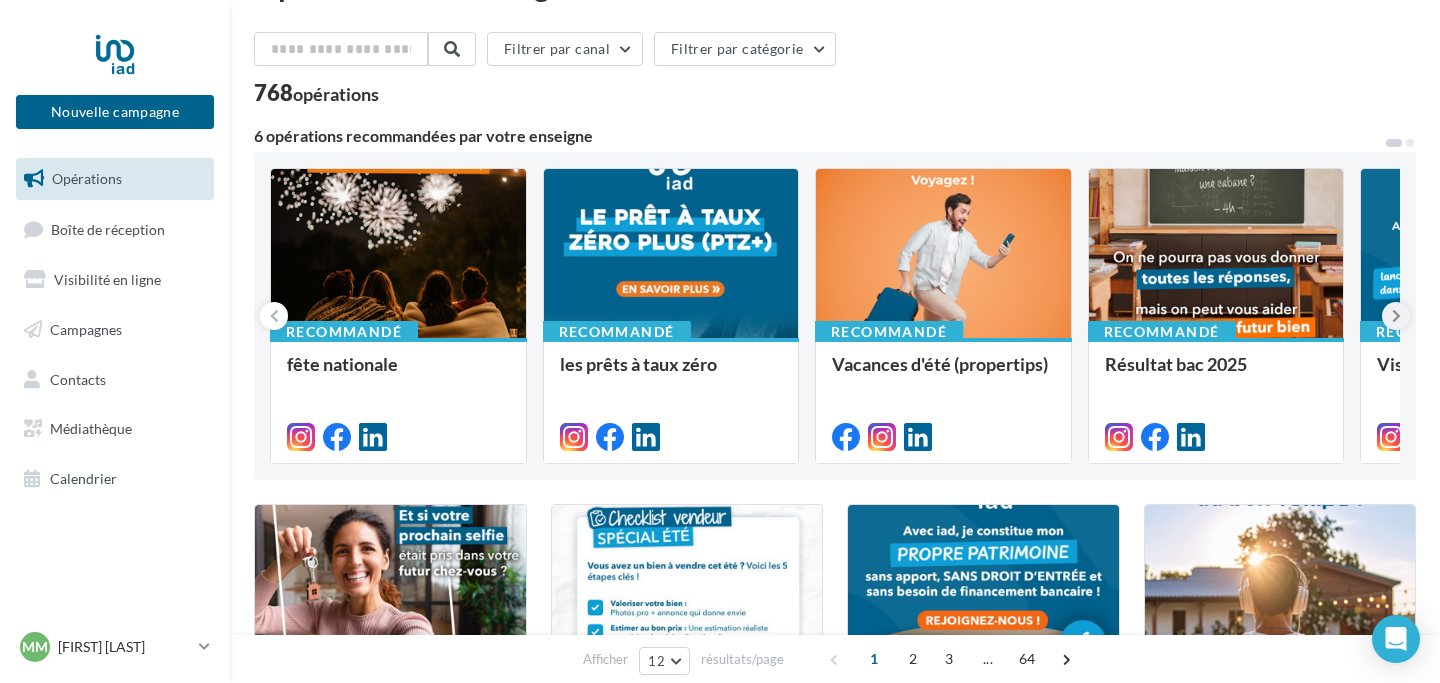 click at bounding box center [1396, 316] 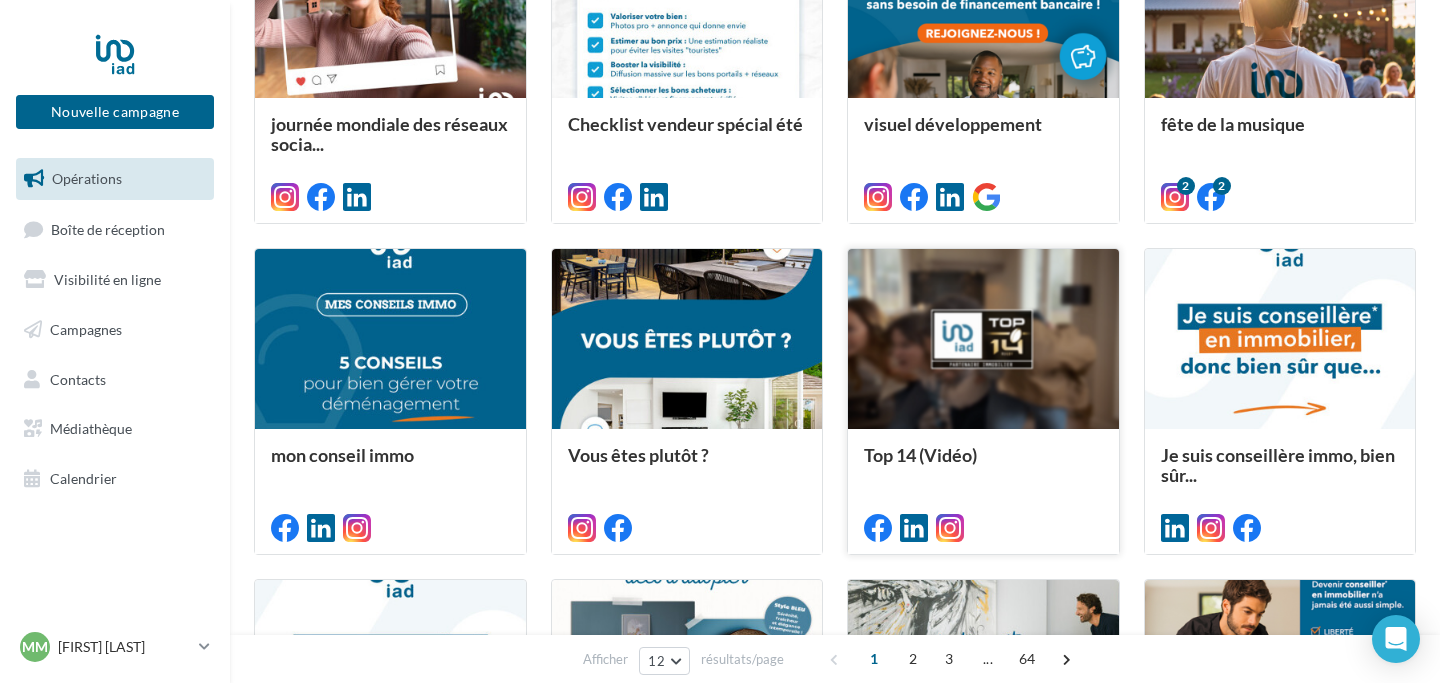 scroll, scrollTop: 0, scrollLeft: 0, axis: both 